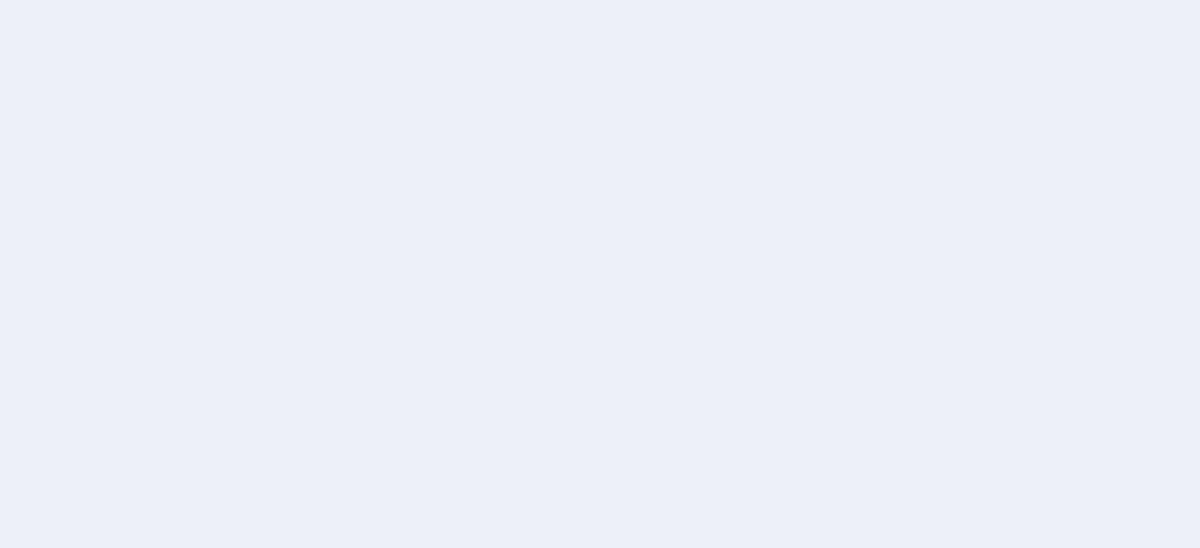 scroll, scrollTop: 0, scrollLeft: 0, axis: both 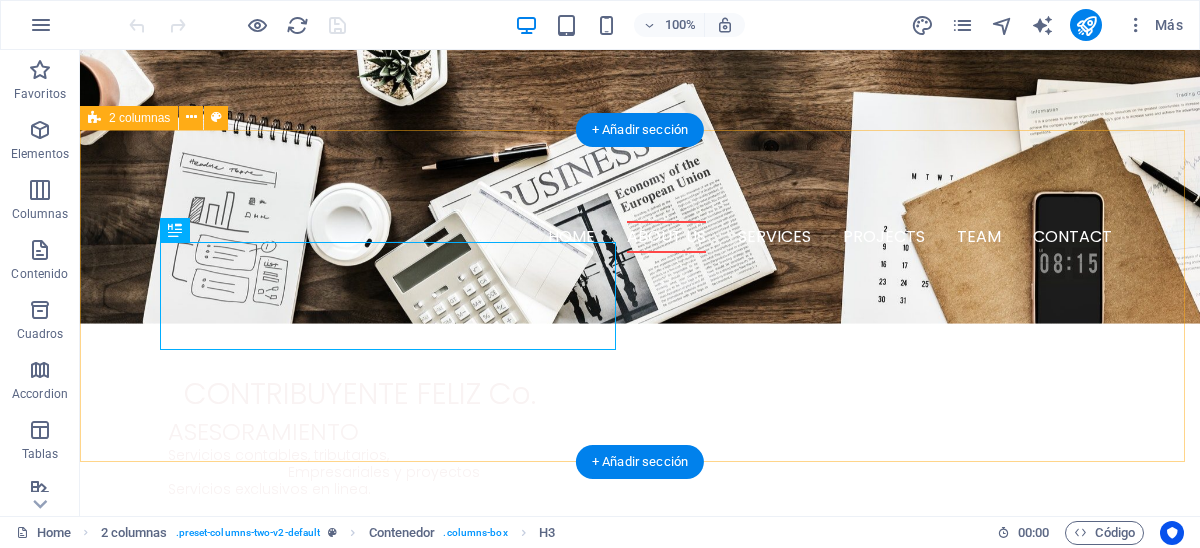 click on "W e are a dynamic team of creative people and Marketing Experts. Lorem ipsum dolor sit amet, consetetur sadipscing elitr, sed diam nonumy eirmod tempor invidunt ut labore et dolore magna aliquyam erat, sed diam voluptua.  At vero eos et accusam et justo duo dolores. Et otea rebum stet clita kasd gubergren, no sea takimata sanctus est Lorem ipsum dolor sit amet." at bounding box center (640, 948) 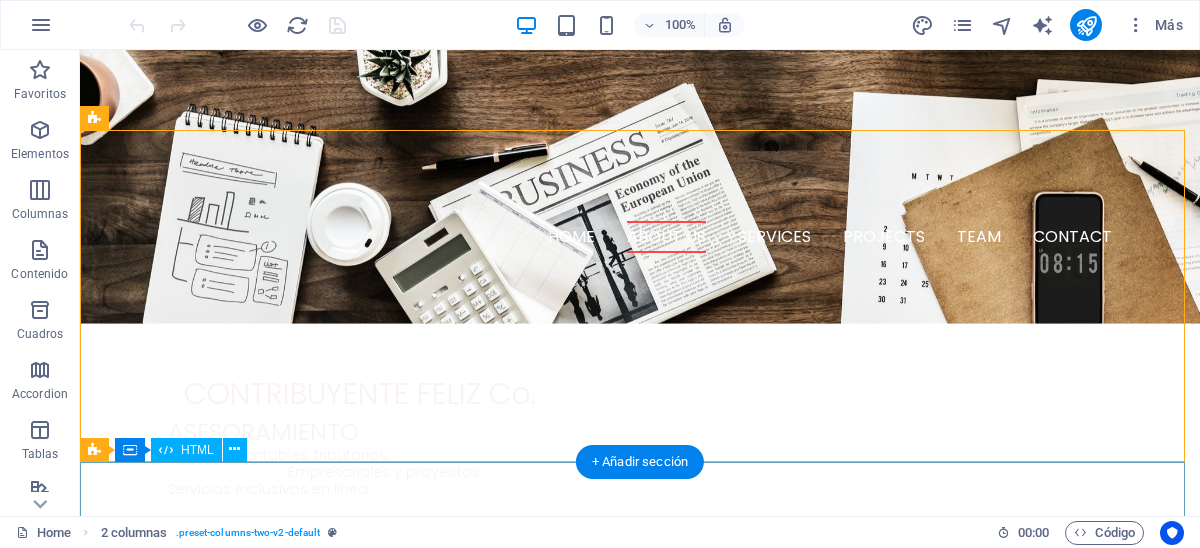 click at bounding box center (640, 1584) 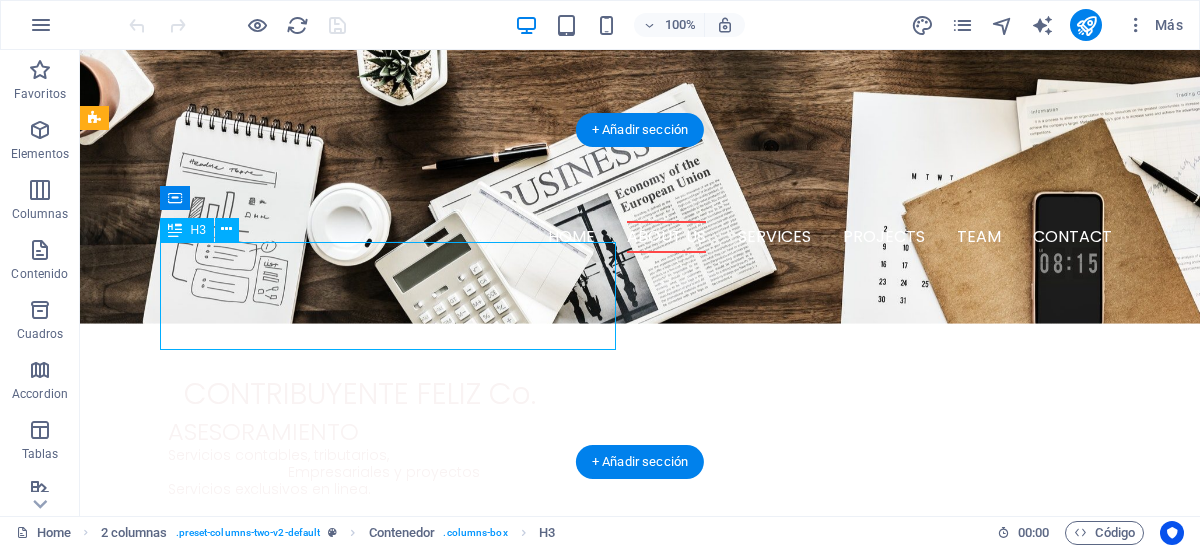 drag, startPoint x: 418, startPoint y: 335, endPoint x: 345, endPoint y: 327, distance: 73.43705 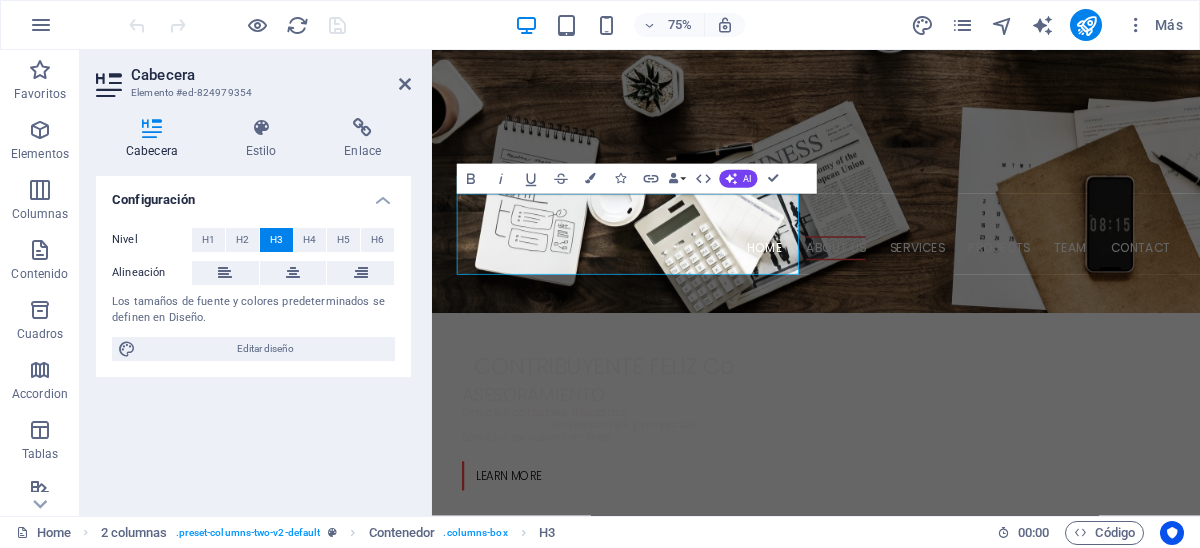 click on "Cabecera Estilo Enlace Configuración Nivel H1 H2 H3 H4 H5 H6 Alineación Los tamaños de fuente y colores predeterminados se definen en Diseño. Editar diseño 2 columnas Element Diseño La forma en la que este elemento se expande en la disposición (Flexbox). Tamaño Predeterminado automático px % 1/1 1/2 1/3 1/4 1/5 1/6 1/7 1/8 1/9 1/10 Crecer Reducir Comprar Disposición de contenedor Visible Visible Opacidad 100 % Desbordamiento Espaciado Margen Predeterminado automático px % rem vw vh Personalizado Personalizado automático px % rem vw vh automático px % rem vw vh automático px % rem vw vh automático px % rem vw vh Espaciado Predeterminado px rem % vh vw Personalizado Personalizado px rem % vh vw px rem % vh vw px rem % vh vw px rem % vh vw Borde Estilo              - Ancho 1 automático px rem % vh vw Personalizado Personalizado 1 automático px rem % vh vw 1 automático px rem % vh vw 1 automático px rem % vh vw 1 automático px rem % vh vw  - Color Esquinas redondeadas Predeterminado" at bounding box center [253, 309] 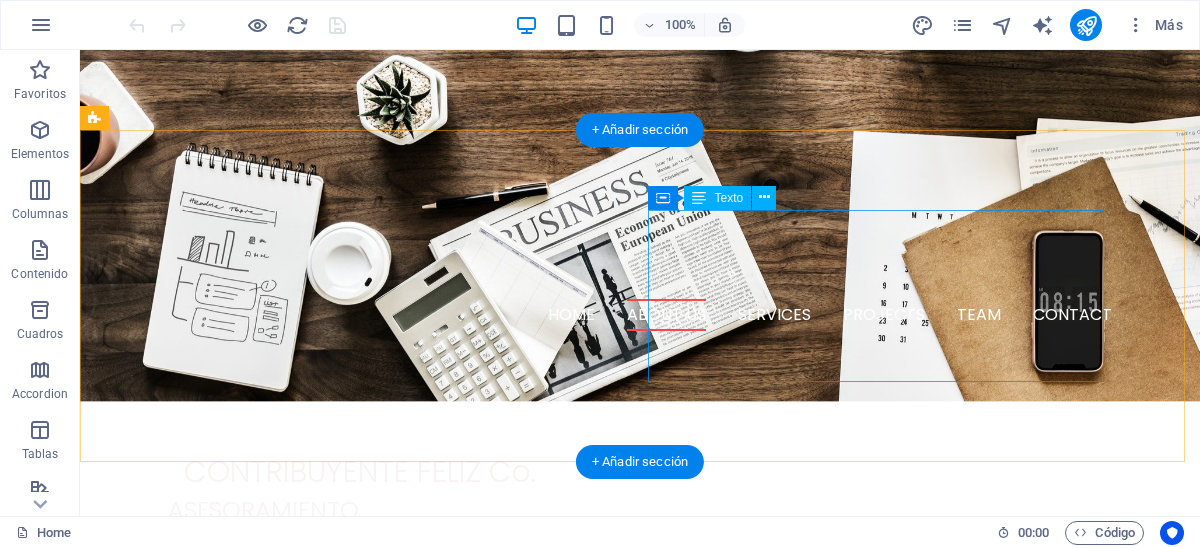 click on "Lorem ipsum dolor sit amet, consetetur sadipscing elitr, sed diam nonumy eirmod tempor invidunt ut labore et dolore magna aliquyam erat, sed diam voluptua.  At vero eos et accusam et justo duo dolores. Et otea rebum stet clita kasd gubergren, no sea takimata sanctus est Lorem ipsum dolor sit amet." at bounding box center [324, 1088] 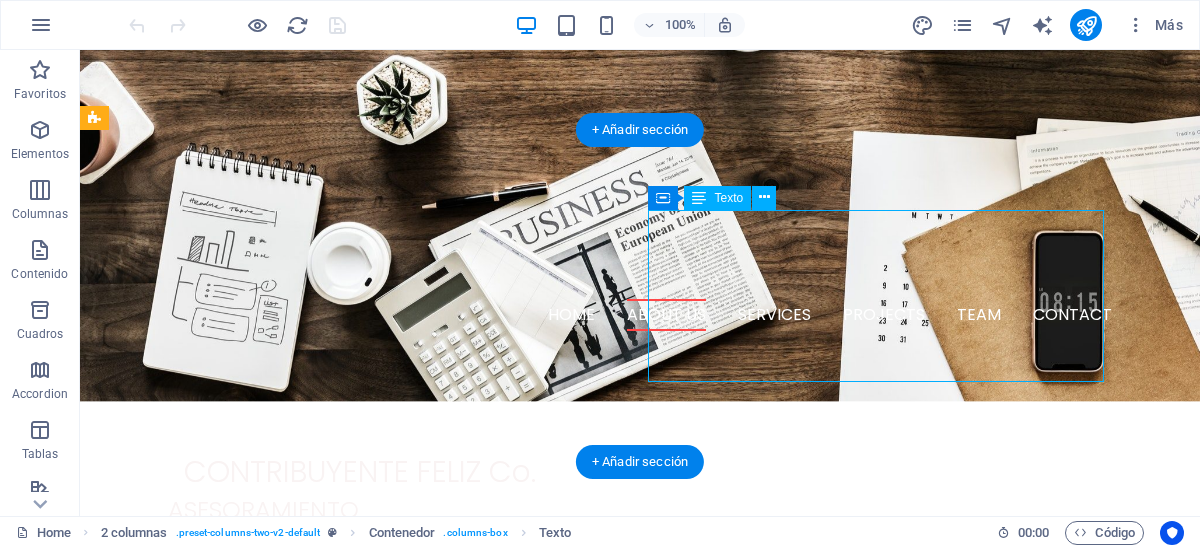 click on "Lorem ipsum dolor sit amet, consetetur sadipscing elitr, sed diam nonumy eirmod tempor invidunt ut labore et dolore magna aliquyam erat, sed diam voluptua.  At vero eos et accusam et justo duo dolores. Et otea rebum stet clita kasd gubergren, no sea takimata sanctus est Lorem ipsum dolor sit amet." at bounding box center [324, 1088] 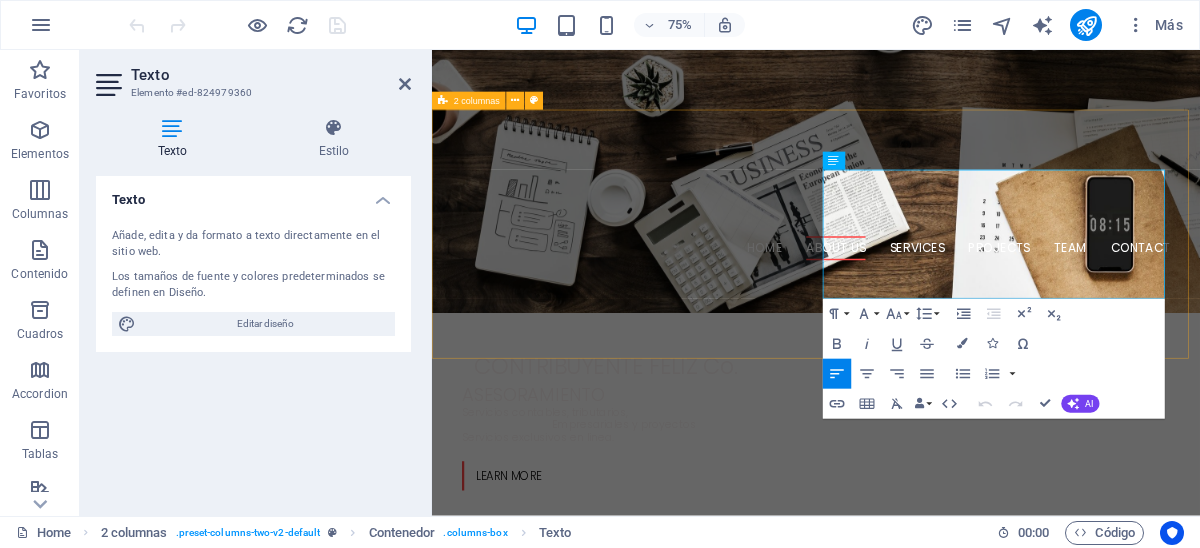 drag, startPoint x: 1269, startPoint y: 367, endPoint x: 950, endPoint y: 221, distance: 350.8233 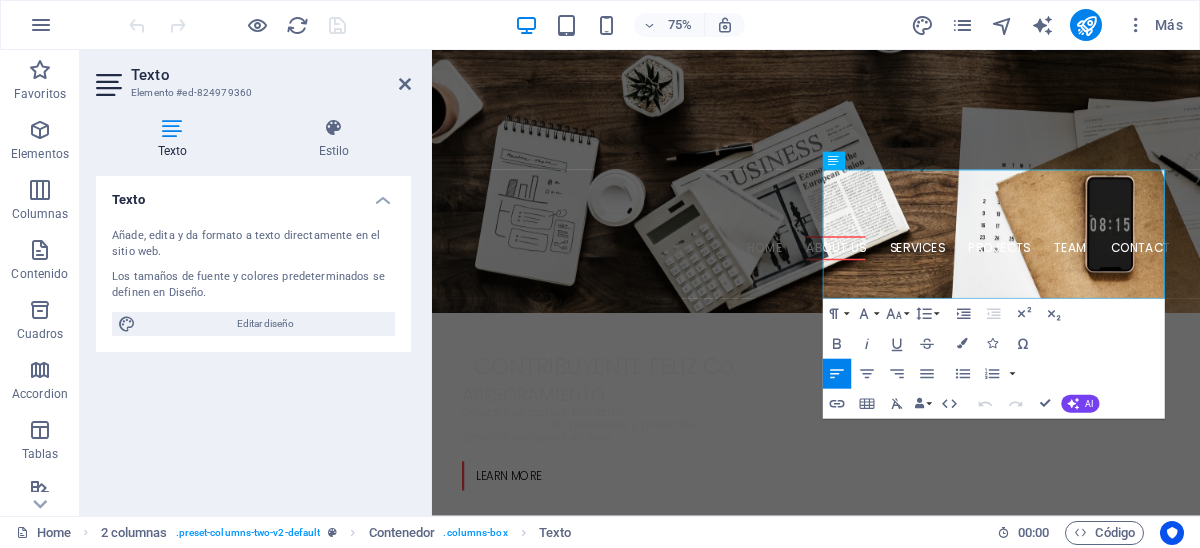click on "Paragraph Format Normal Heading 1 Heading 2 Heading 3 Heading 4 Heading 5 Heading 6 Code Font Family Arial Georgia Impact Tahoma Times New Roman Verdana Poppins Font Size 8 9 10 11 12 14 18 24 30 36 48 60 72 96 Line Height Default Single 1.15 1.5 Double Increase Indent Decrease Indent Superscript Subscript Bold Italic Underline Strikethrough Colors Icons Special Characters Align Left Align Center Align Right Align Justify Unordered List   Default Circle Disc Square    Ordered List   Default Lower Alpha Lower Greek Lower Roman Upper Alpha Upper Roman    Insert Link Insert Table Clear Formatting Data Bindings Empresa Nombre Apellidos Calle Código postal Ciudad Email Teléfono Móvil Fax Campo personalizado 1 Campo personalizado 2 Campo personalizado 3 Campo personalizado 4 Campo personalizado 5 Campo personalizado 6 HTML Undo Redo Confirm (Ctrl+⏎) AI Mejorar Hacer más corto Hacer más largo Corregir ortografía y gramática Traducir a Español Generar texto" at bounding box center [993, 359] 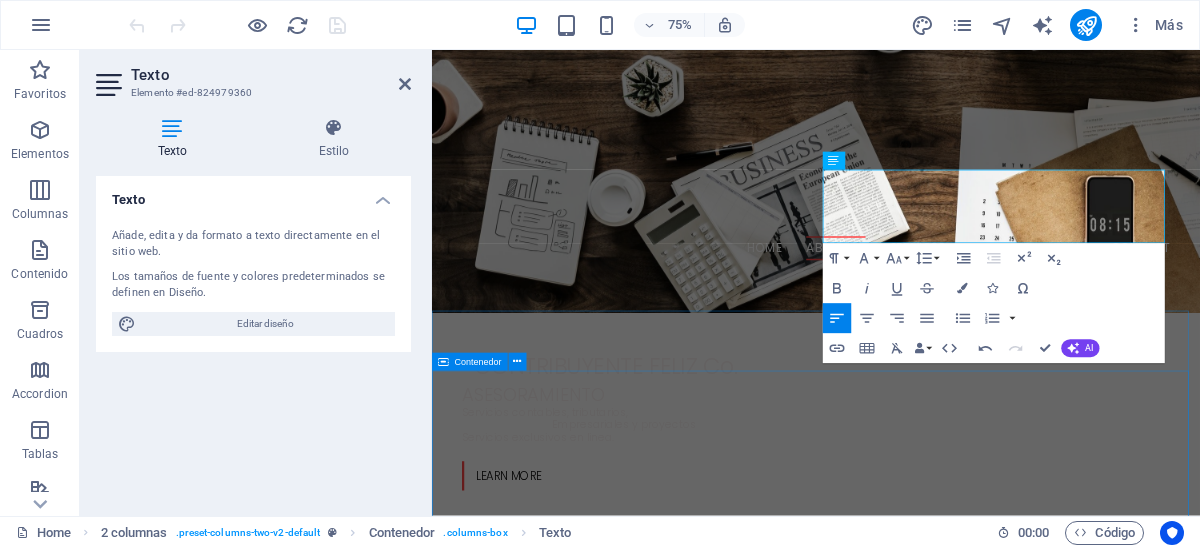 click on "O ur Services" at bounding box center [944, 1733] 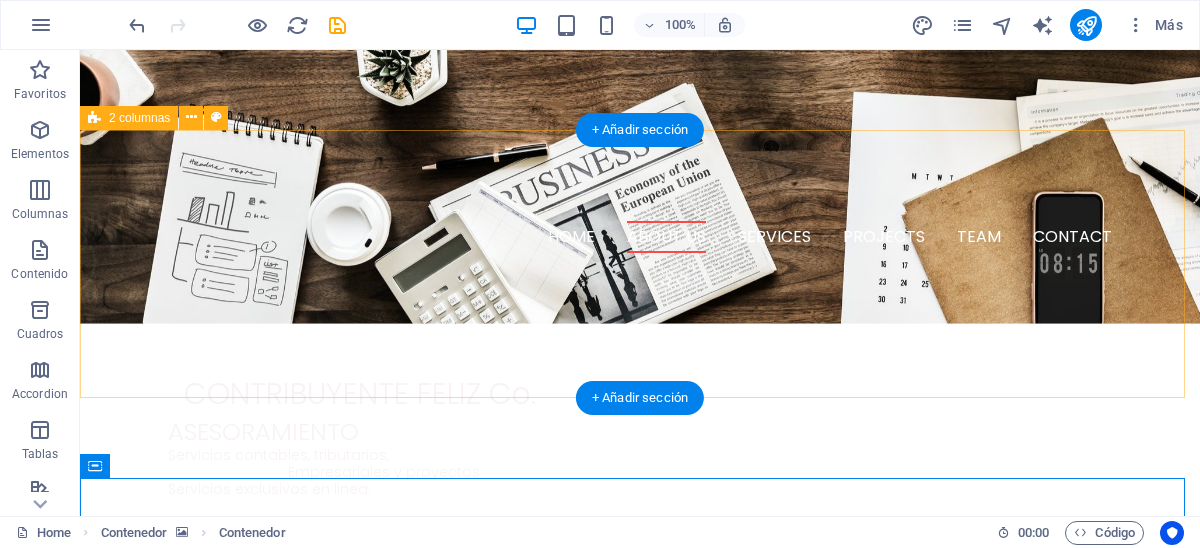 click on "W e are a dynamic team of creative people and Marketing Experts. Nuestros servicios incluyen asesoría contable, declaraciones tributarias, automatización de procesos y estrategias digitales para emprendedores y empresas. Todo con un enfoque práctico y transparente." at bounding box center (640, 911) 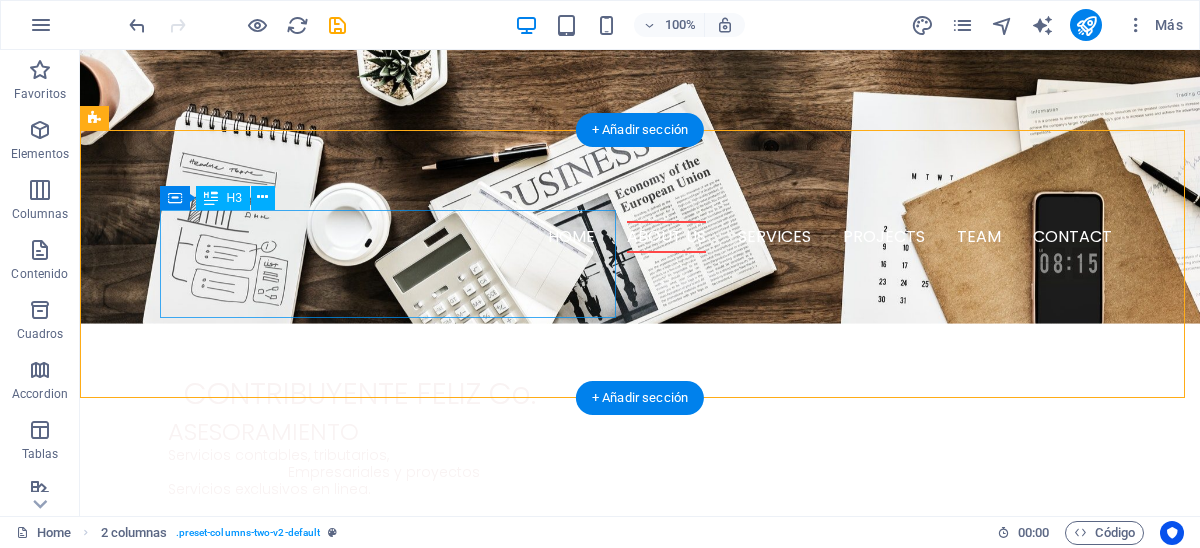 click on "W e are a dynamic team of creative people and Marketing Experts." at bounding box center [324, 854] 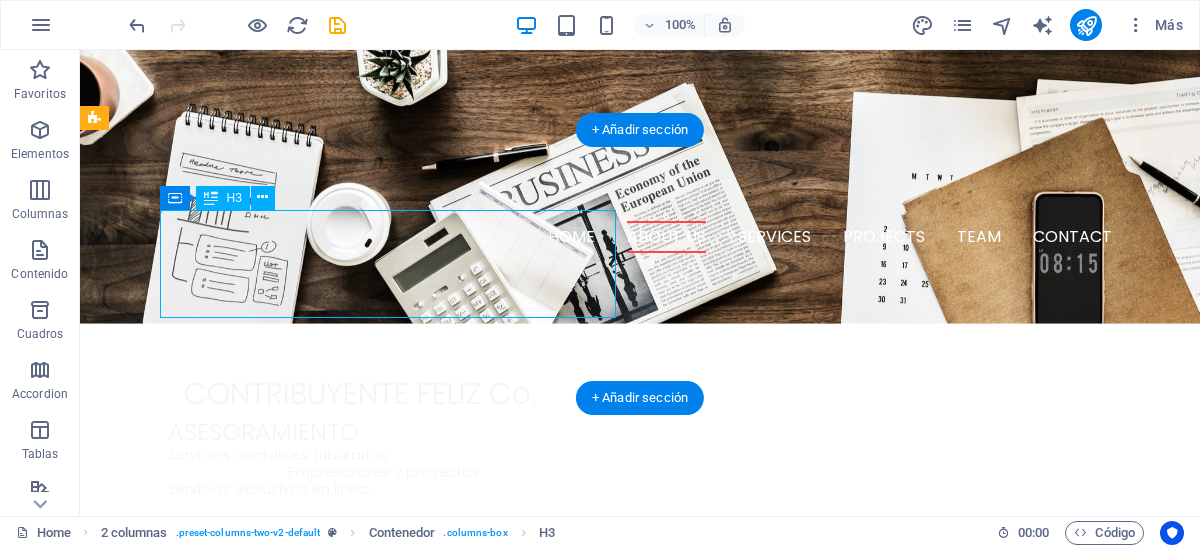 click on "W e are a dynamic team of creative people and Marketing Experts." at bounding box center [324, 854] 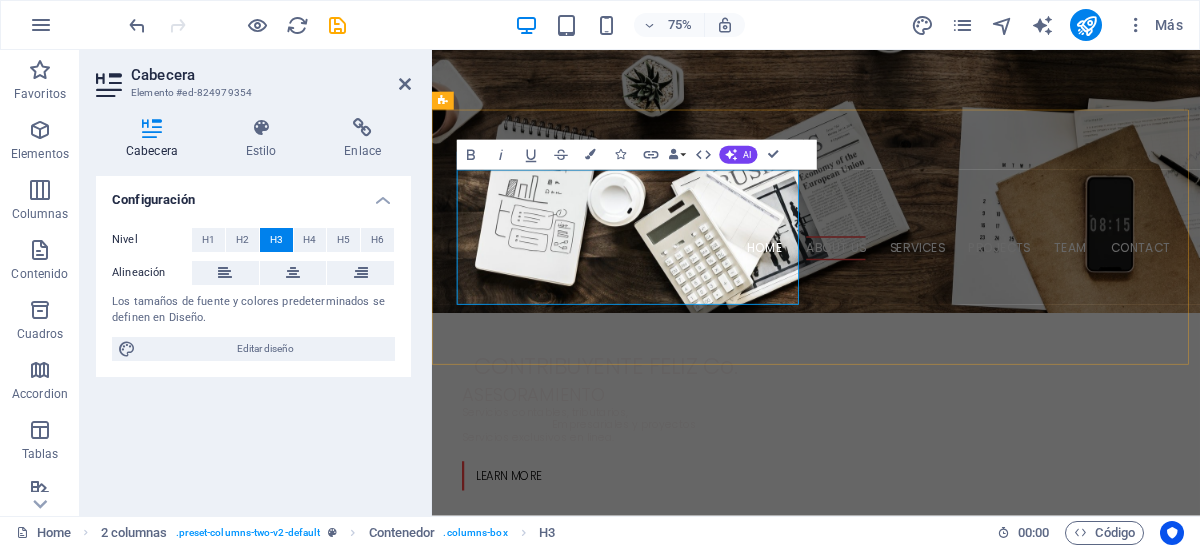 click on "Somos un equipo dinámico de profesionales especializados en contabilidad, marketing y soluciones digitales para contribuyentes." at bounding box center (664, 967) 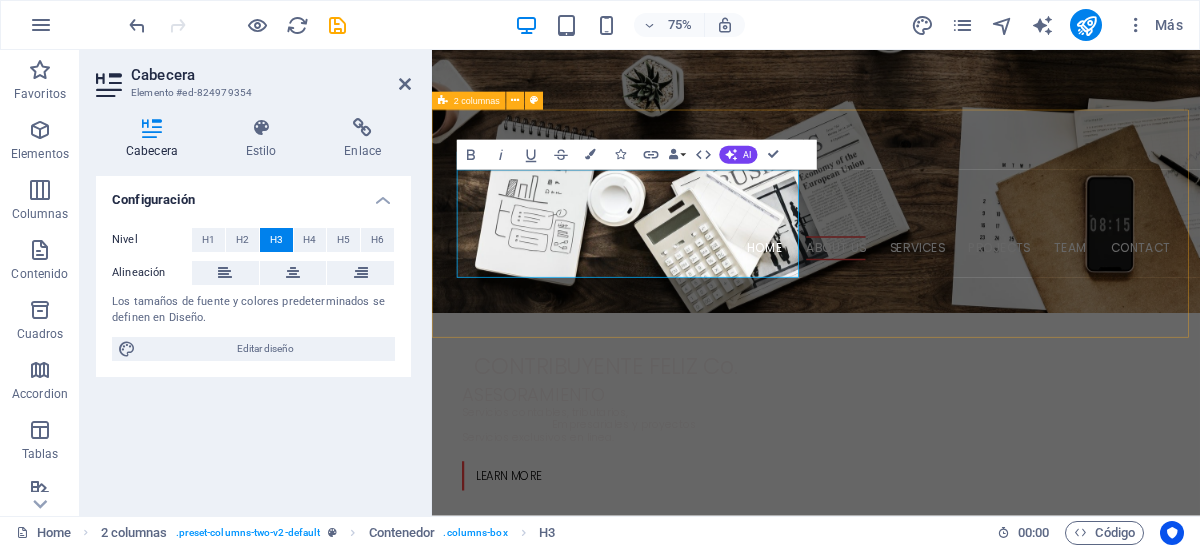click on "Somos un equipo dinámico de profesionales especializados en contabilidad y soluciones digitales para contribuyentes. Nuestros servicios incluyen asesoría contable, declaraciones tributarias, automatización de procesos y estrategias digitales para emprendedores y empresas. Todo con un enfoque práctico y transparente." at bounding box center (944, 1007) 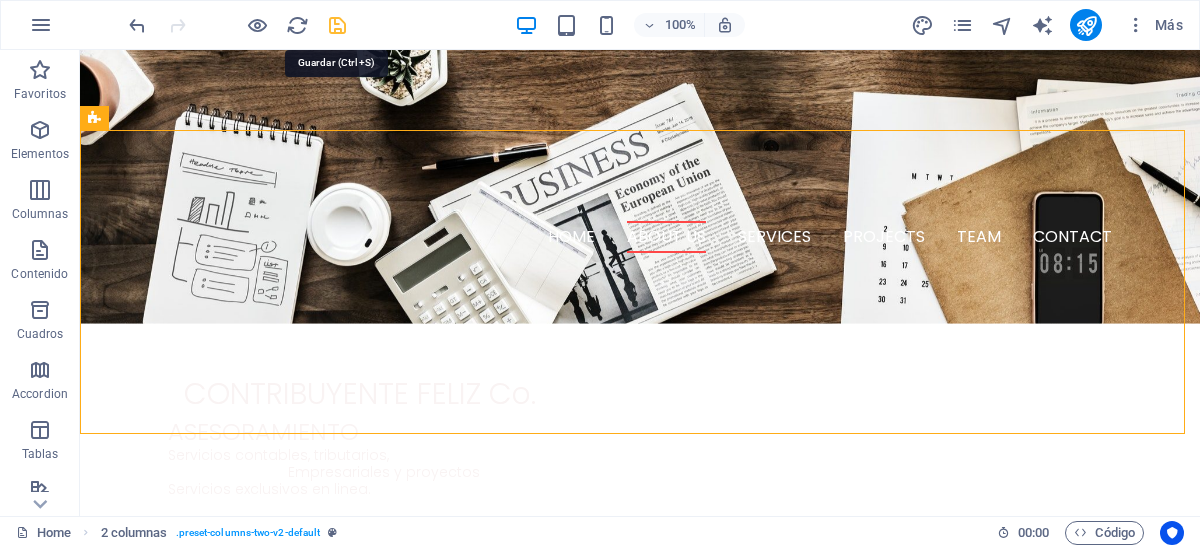 click at bounding box center (337, 25) 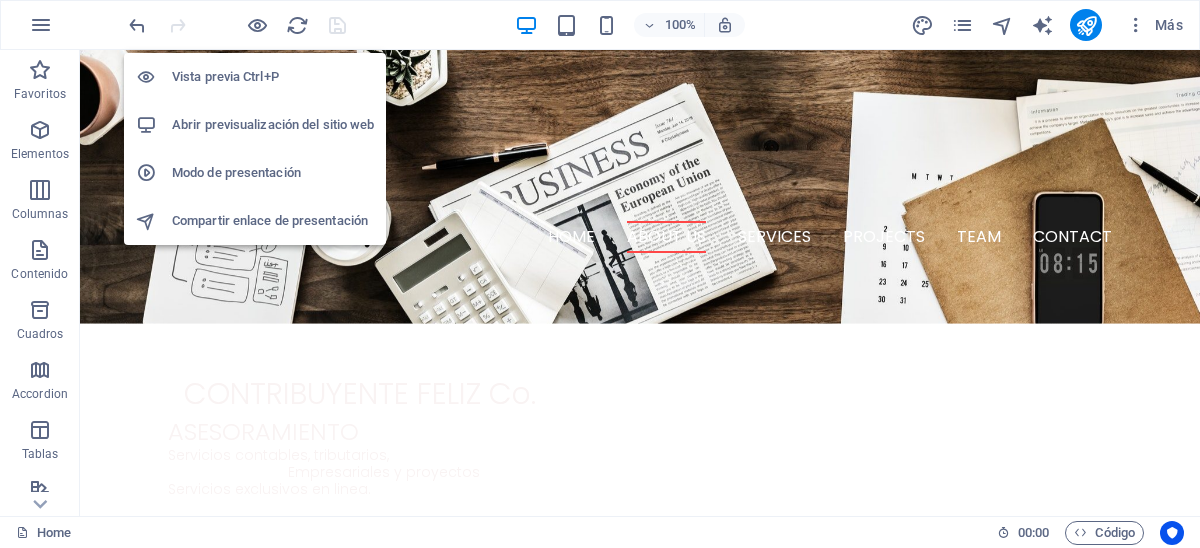 click on "Abrir previsualización del sitio web" at bounding box center [273, 125] 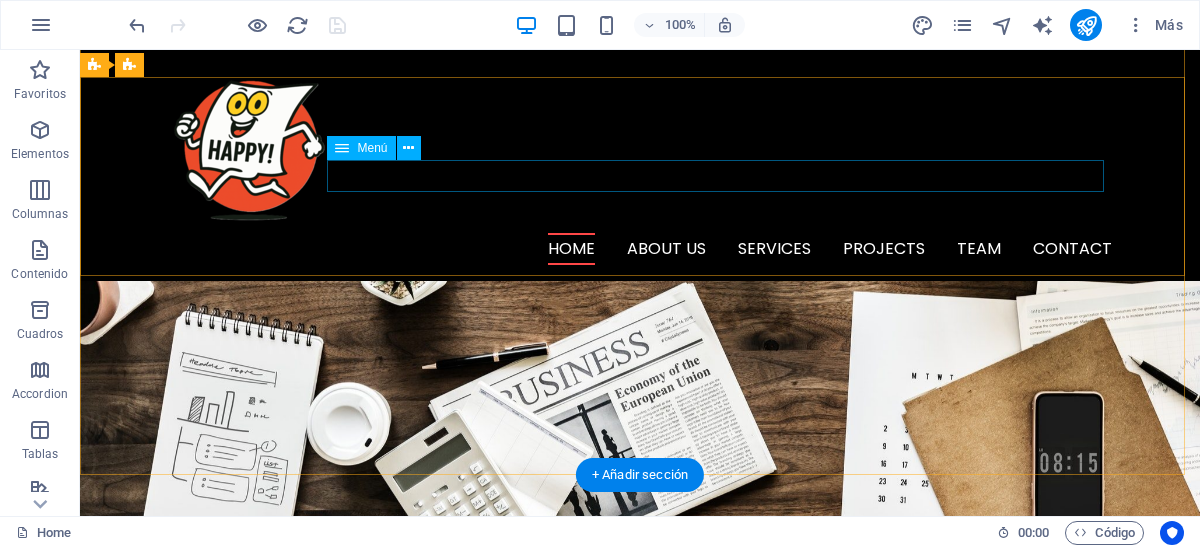 scroll, scrollTop: 199, scrollLeft: 0, axis: vertical 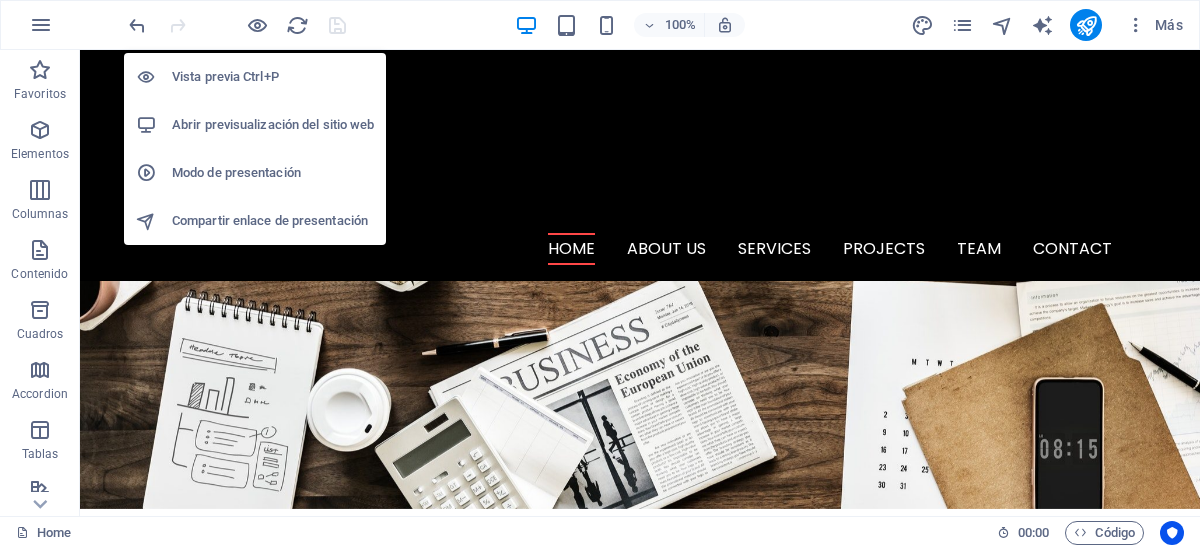 click on "Vista previa Ctrl+P" at bounding box center [273, 77] 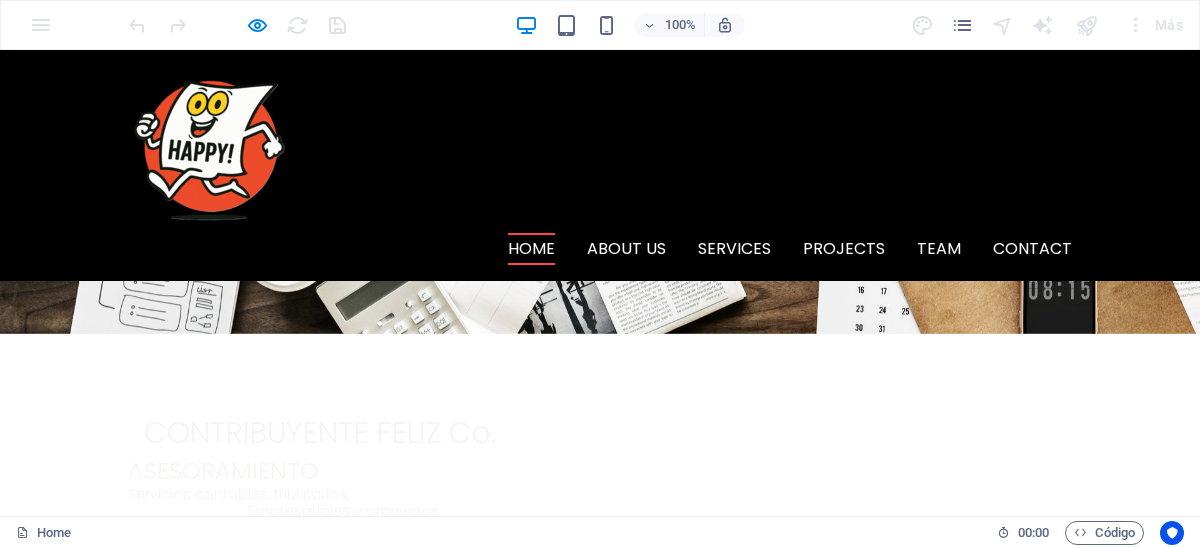 scroll, scrollTop: 199, scrollLeft: 0, axis: vertical 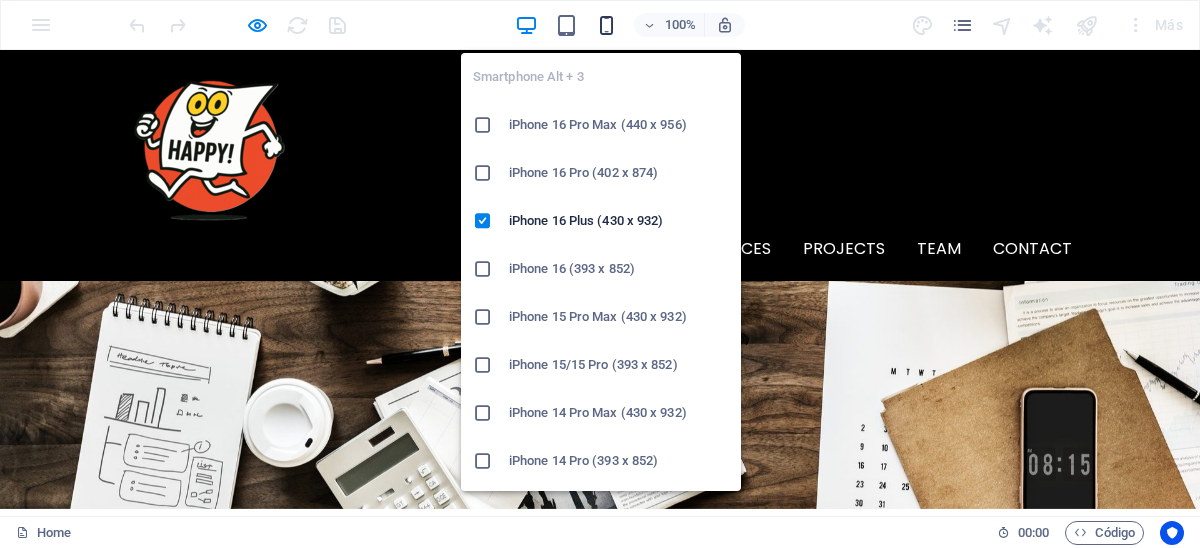 click at bounding box center [606, 25] 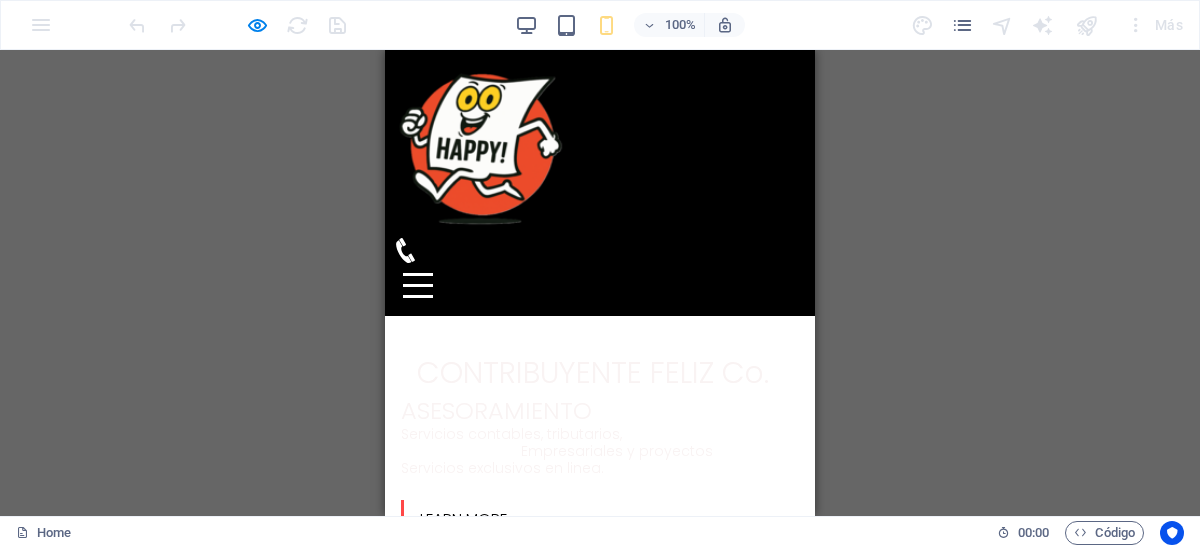 scroll, scrollTop: 199, scrollLeft: 0, axis: vertical 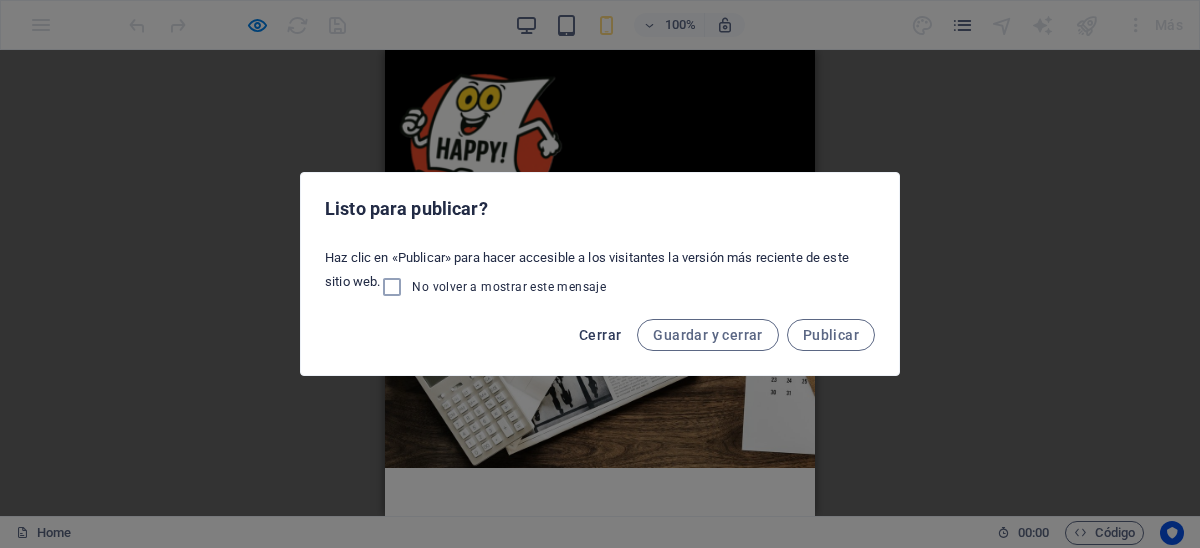 click on "Cerrar" at bounding box center (600, 335) 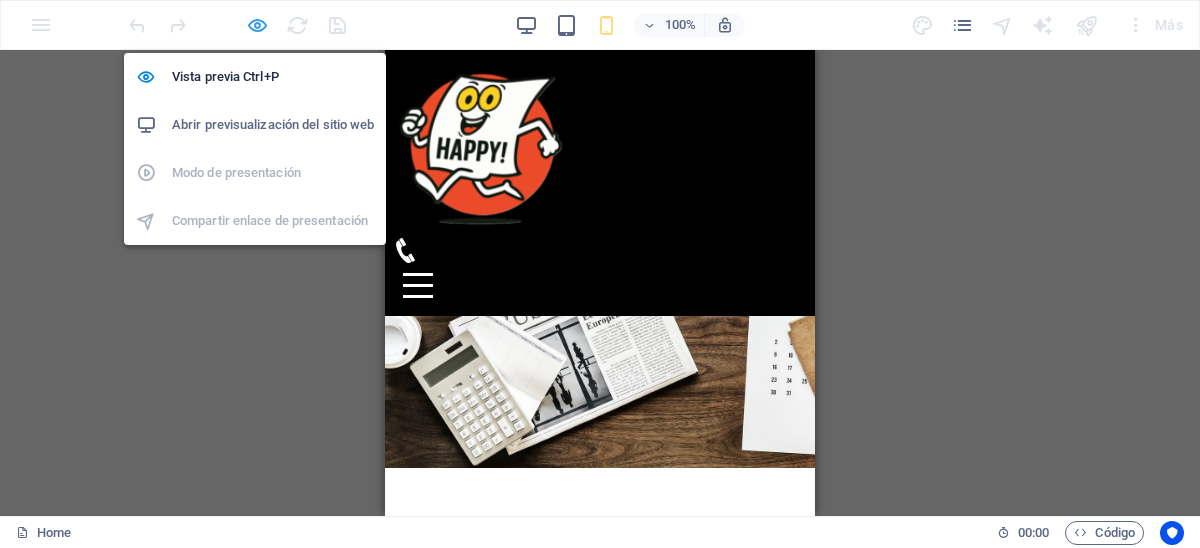 click at bounding box center (257, 25) 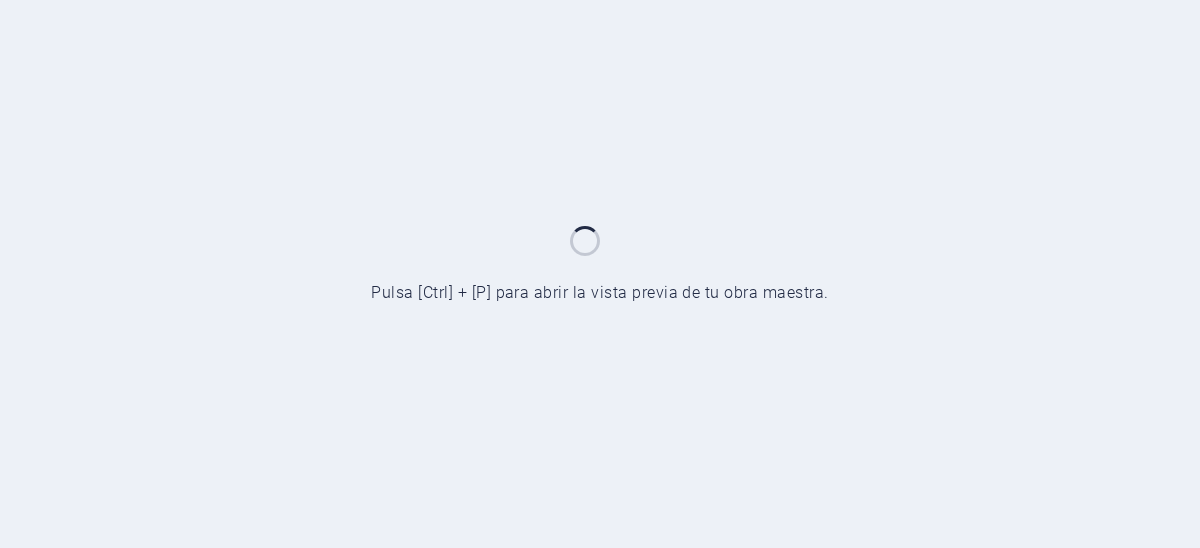 scroll, scrollTop: 0, scrollLeft: 0, axis: both 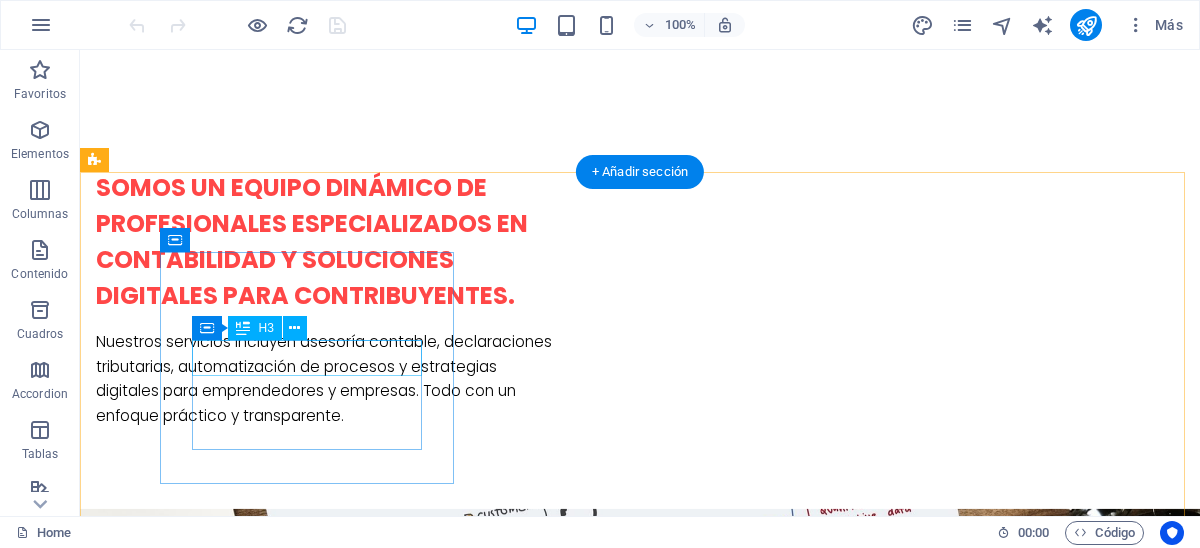 click on "Analytics" at bounding box center (242, 1431) 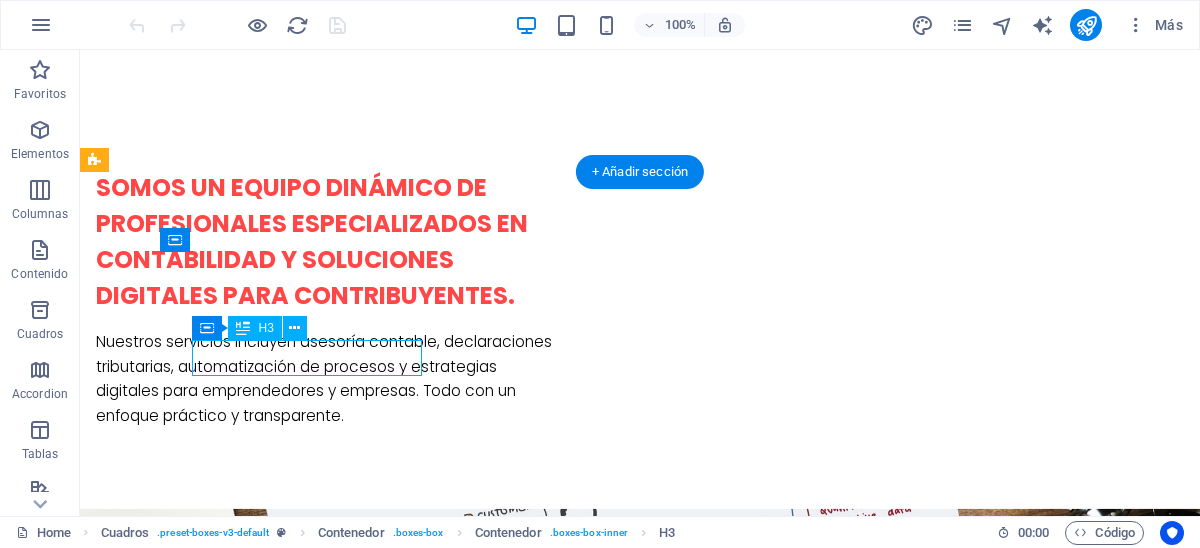 click on "Analytics" at bounding box center [242, 1431] 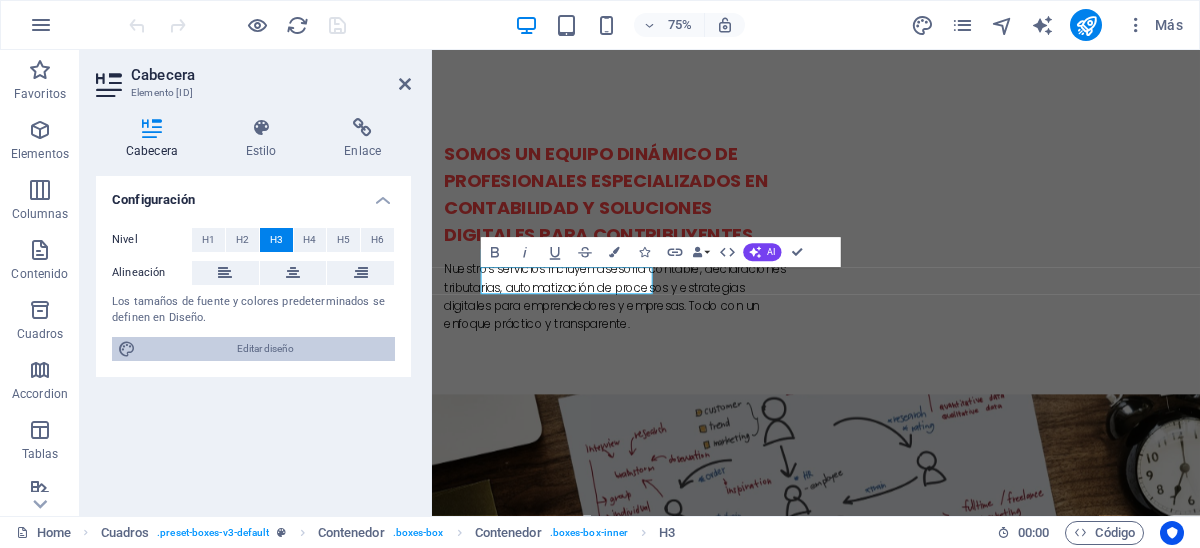 type 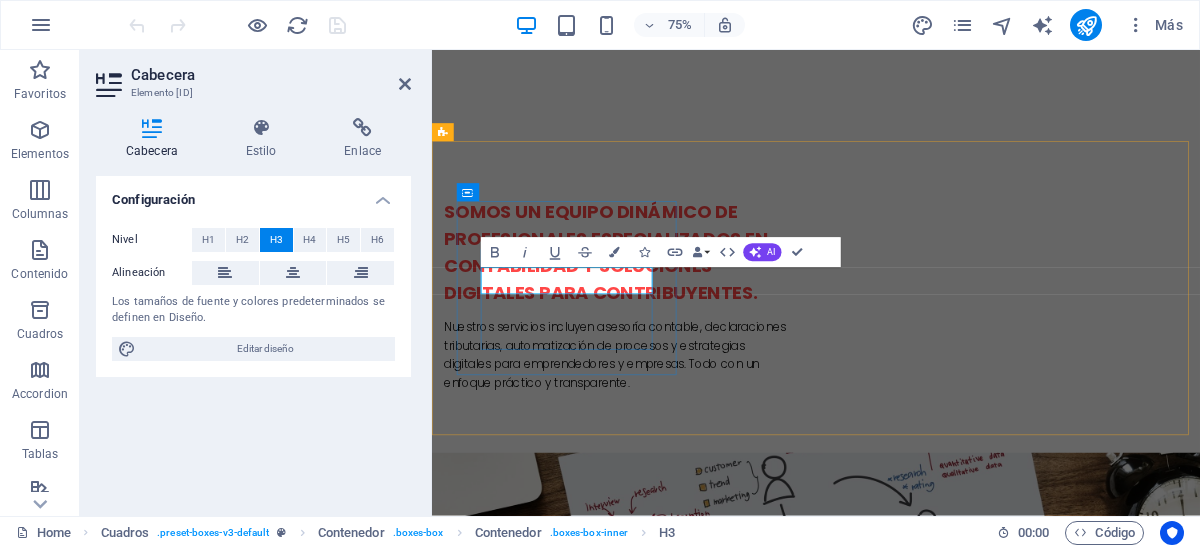 click on "Analytics" at bounding box center [594, 1509] 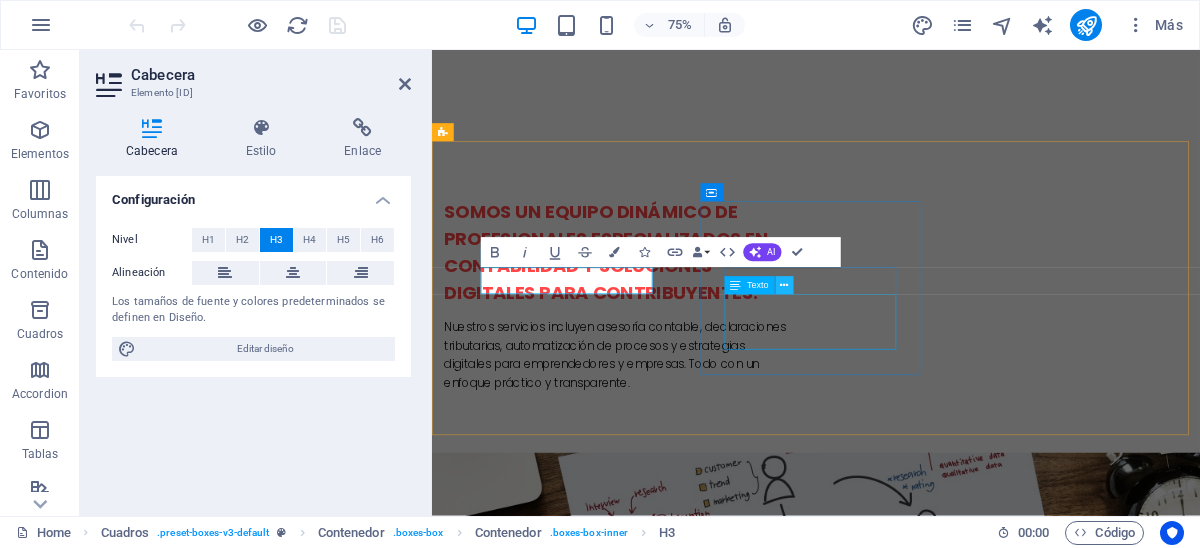 click at bounding box center (784, 286) 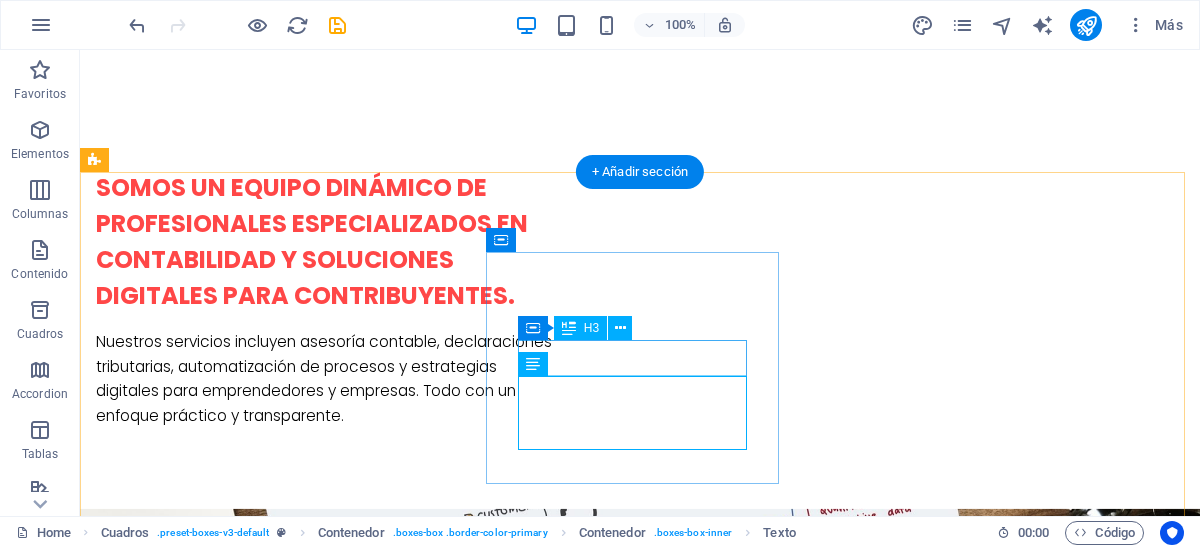 click on "Strategies" at bounding box center [242, 1676] 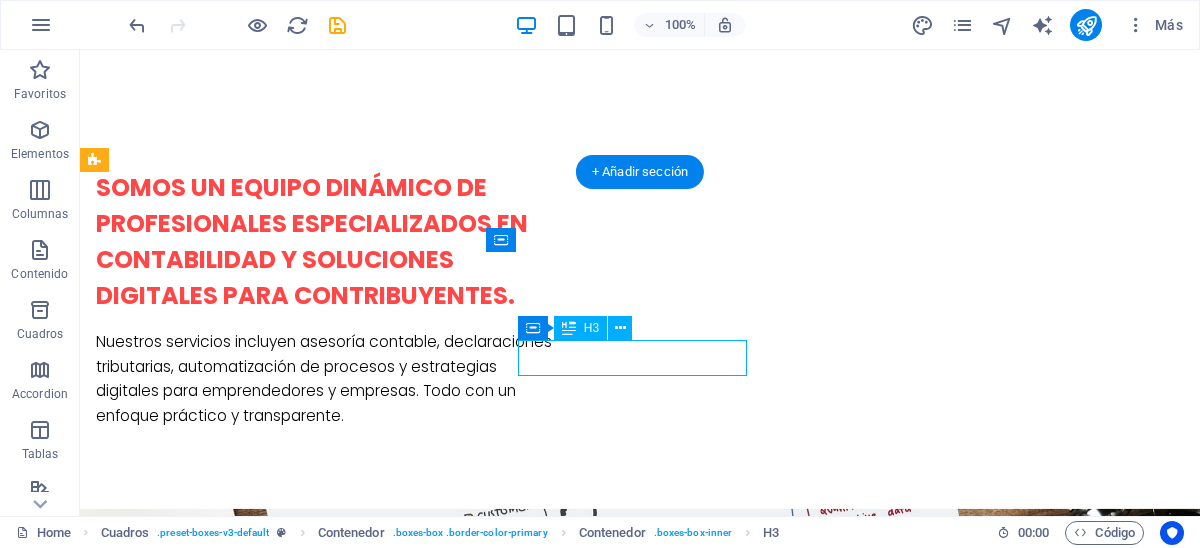 click on "Strategies" at bounding box center [242, 1676] 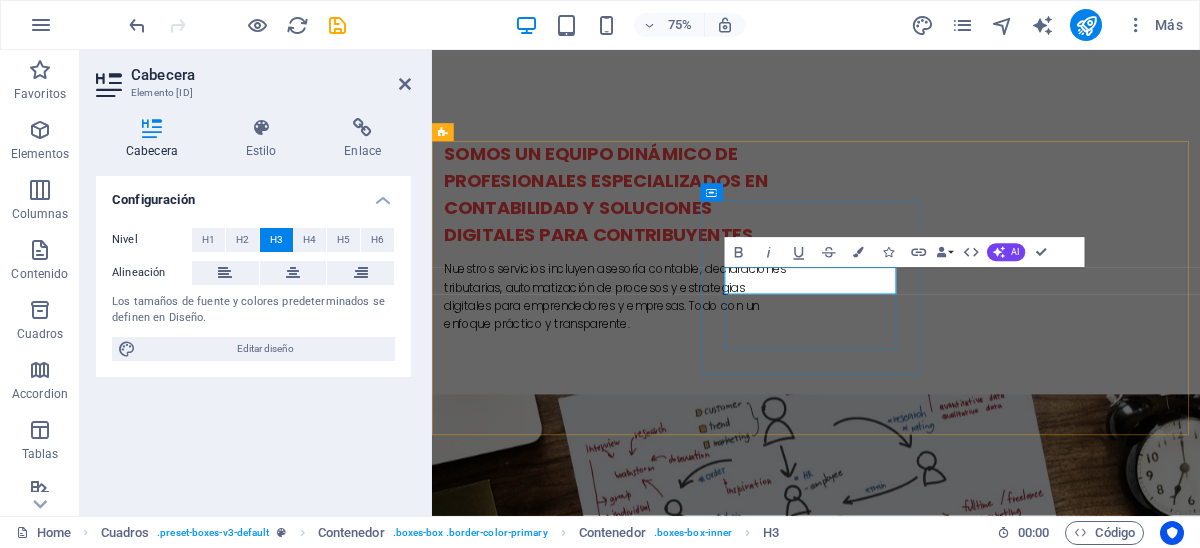 type 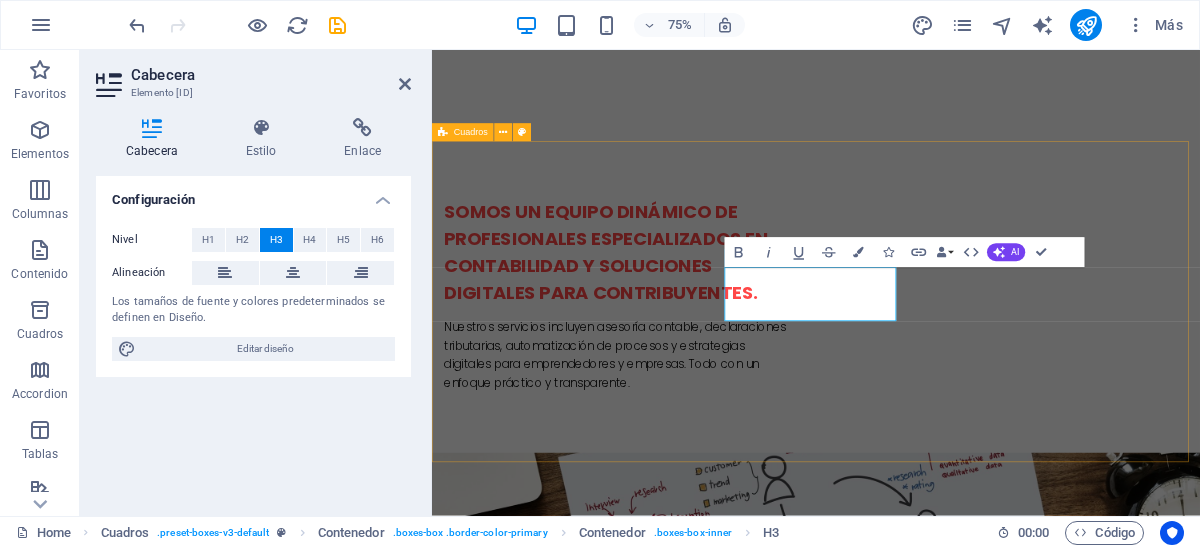 click on "contabilidad Lorem ipsum dolor sit amet, consectetur adipisicing elit. Veritatis, dolorem! declaracion de impuestos Lorem ipsum dolor sit amet, consectetur adipisicing elit. Veritatis, dolorem! Great Results Lorem ipsum dolor sit amet, consectetur adipisicing elit. Veritatis, dolorem!" at bounding box center [944, 1782] 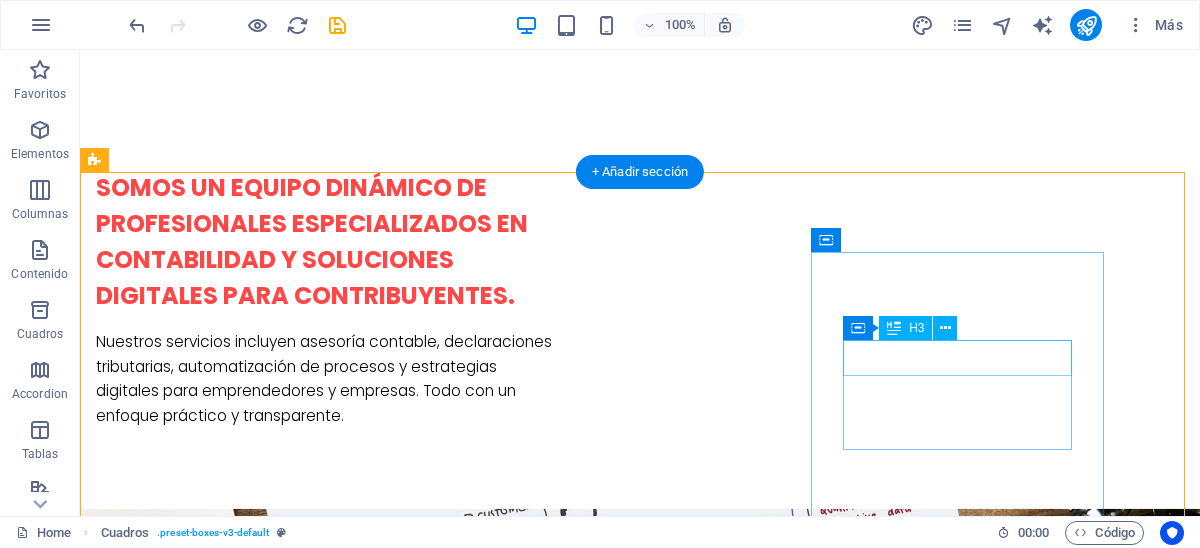 click on "Great Results" at bounding box center (242, 1960) 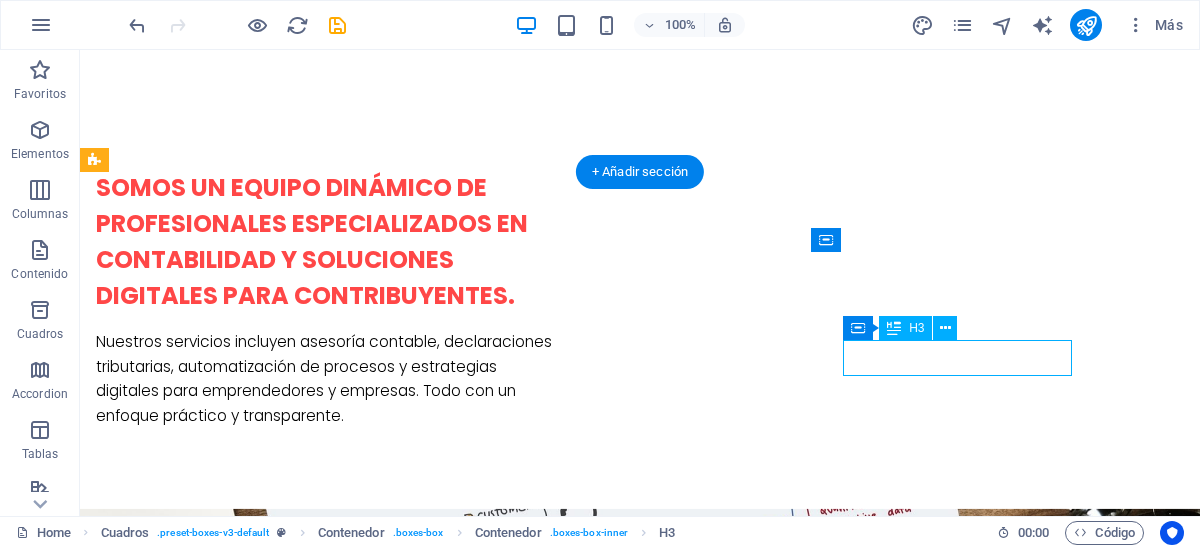click on "Great Results" at bounding box center (242, 1960) 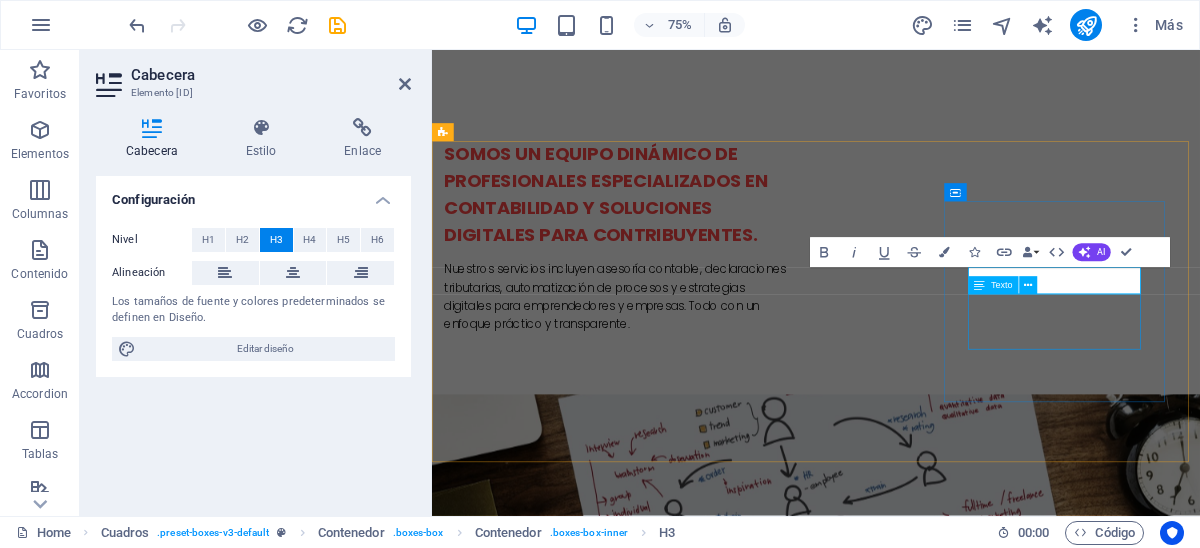 type 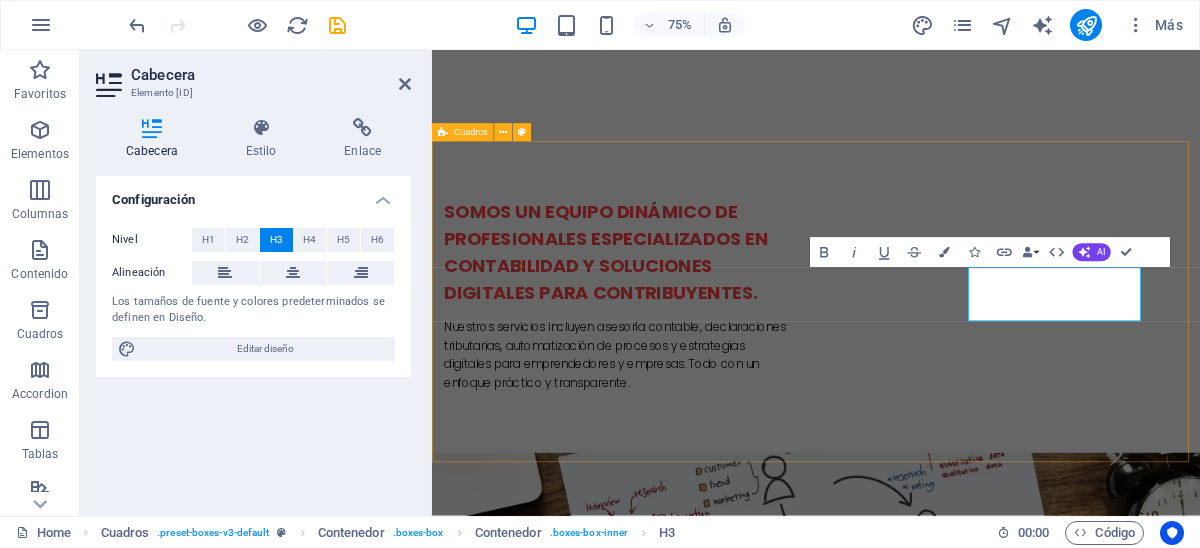 click on "contabilidad Lorem ipsum dolor sit amet, consectetur adipisicing elit. Veritatis, dolorem! declaracion de impuestos Lorem ipsum dolor sit amet, consectetur adipisicing elit. Veritatis, dolorem! asesoramiento empresarial Lorem ipsum dolor sit amet, consectetur adipisicing elit. Veritatis, dolorem!" at bounding box center (944, 1800) 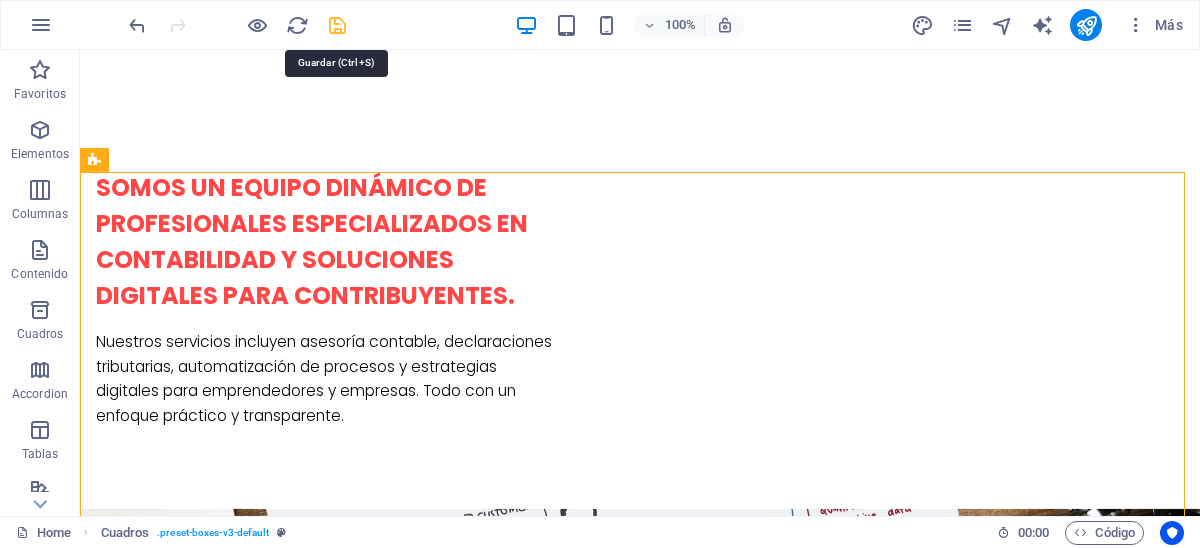 click at bounding box center (337, 25) 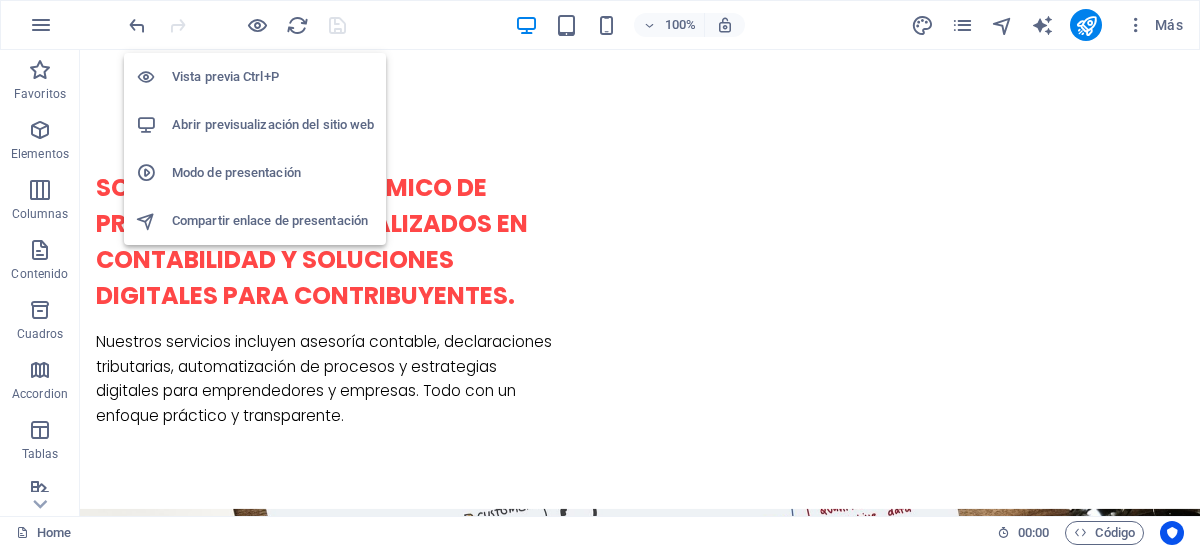 click on "Abrir previsualización del sitio web" at bounding box center (273, 125) 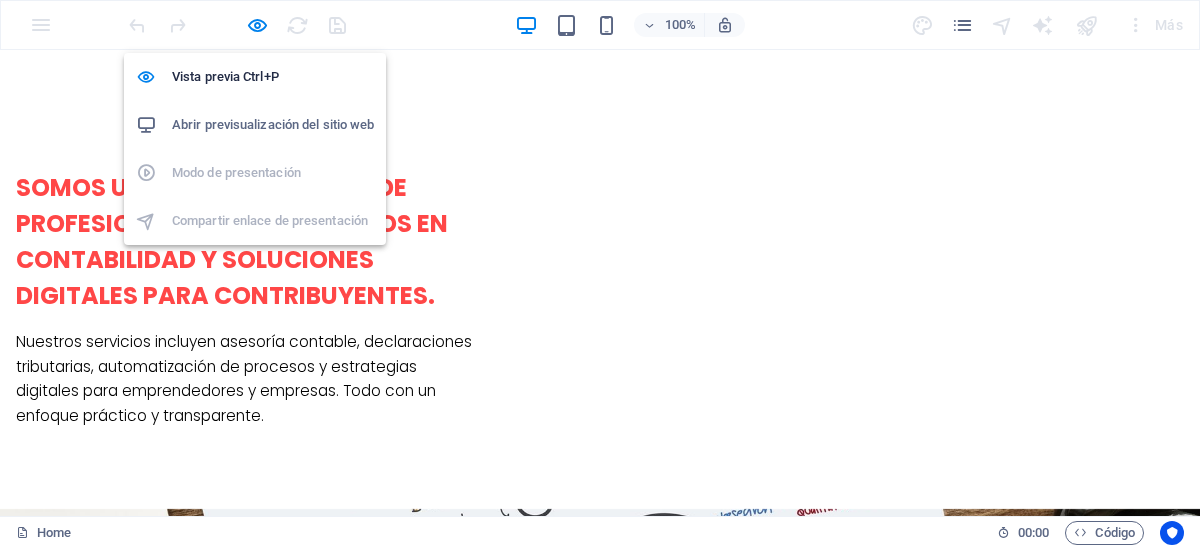 click on "Abrir previsualización del sitio web" at bounding box center (273, 125) 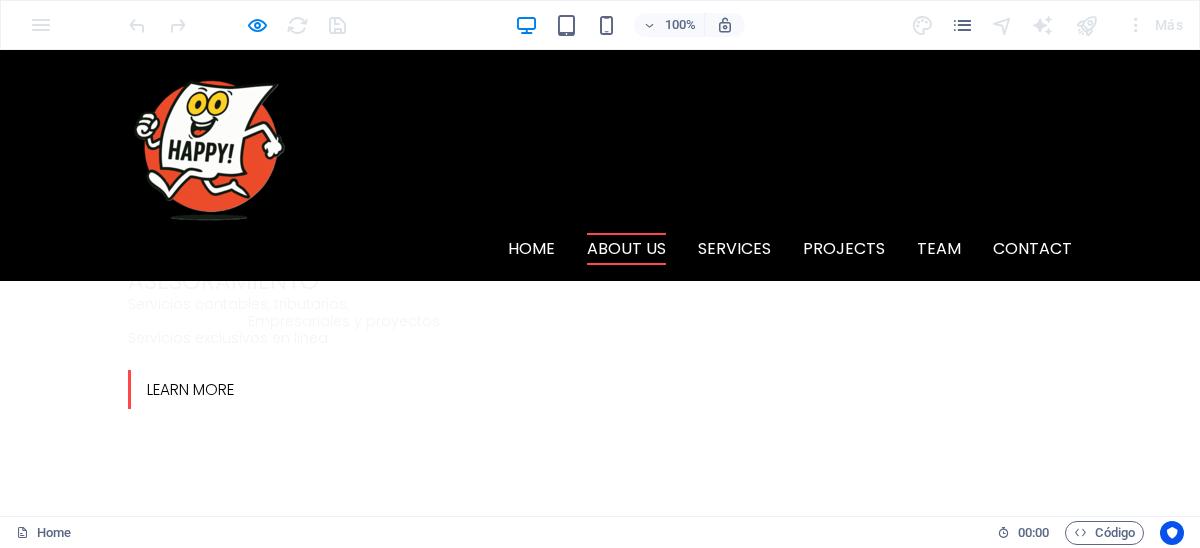 scroll, scrollTop: 600, scrollLeft: 0, axis: vertical 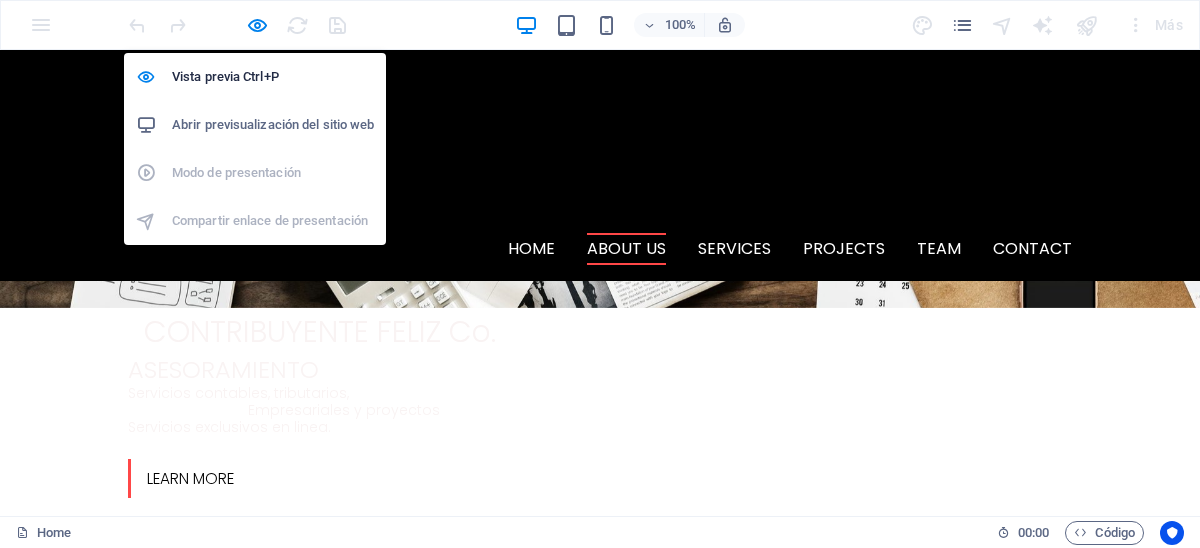 click on "Abrir previsualización del sitio web" at bounding box center [273, 125] 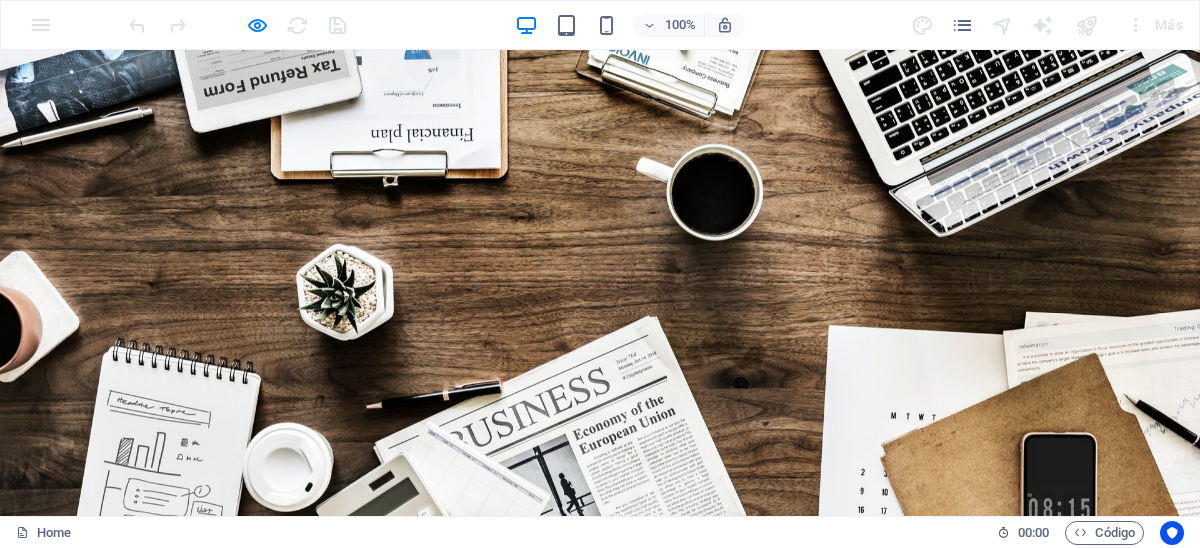 scroll, scrollTop: 0, scrollLeft: 0, axis: both 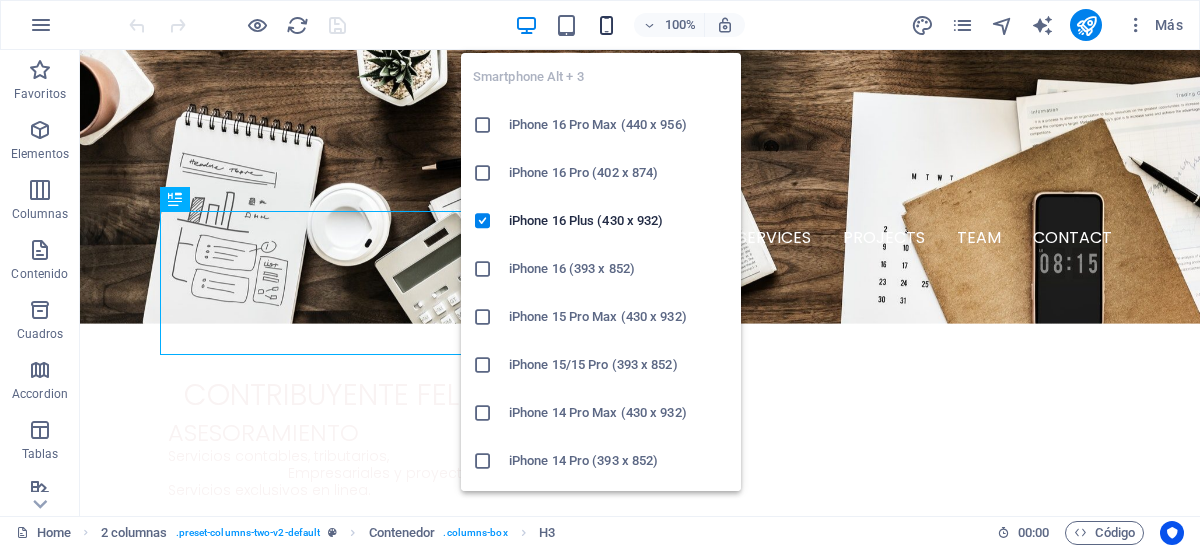 click at bounding box center (606, 25) 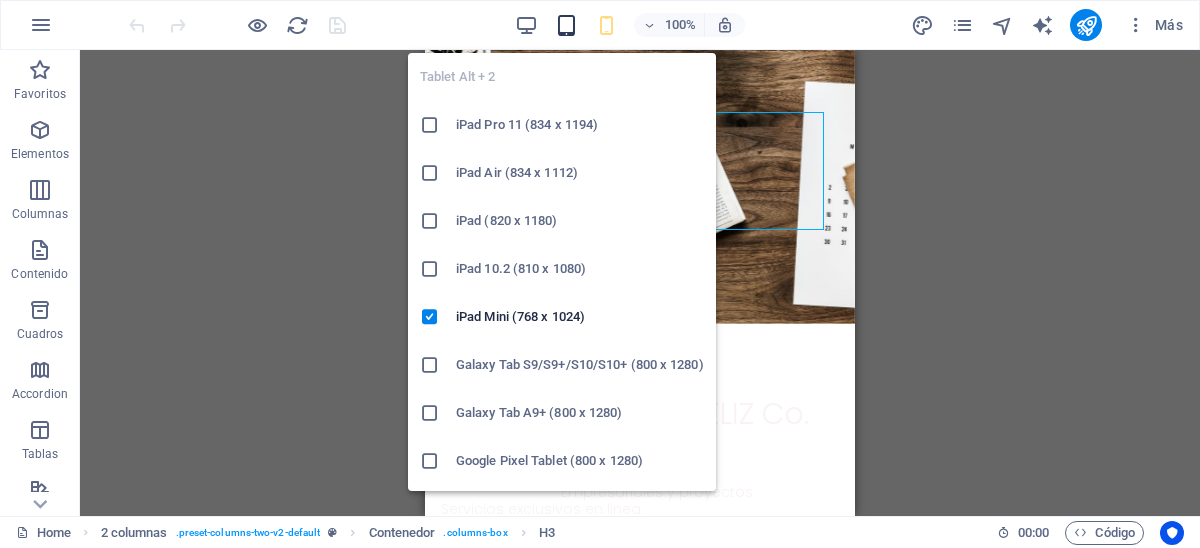 click at bounding box center (566, 25) 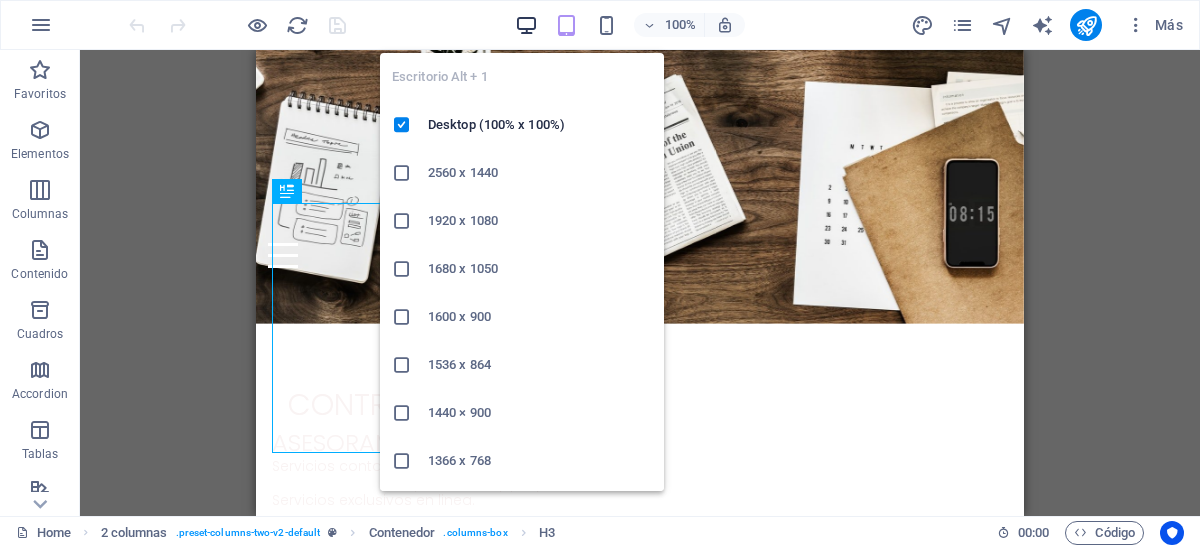 click at bounding box center [526, 25] 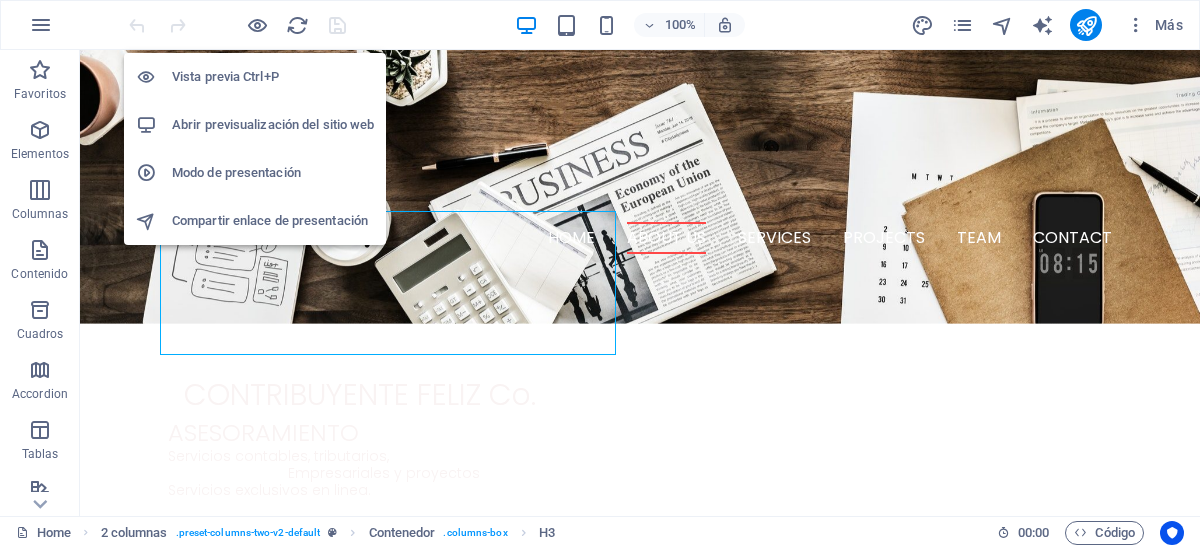 click on "Abrir previsualización del sitio web" at bounding box center (273, 125) 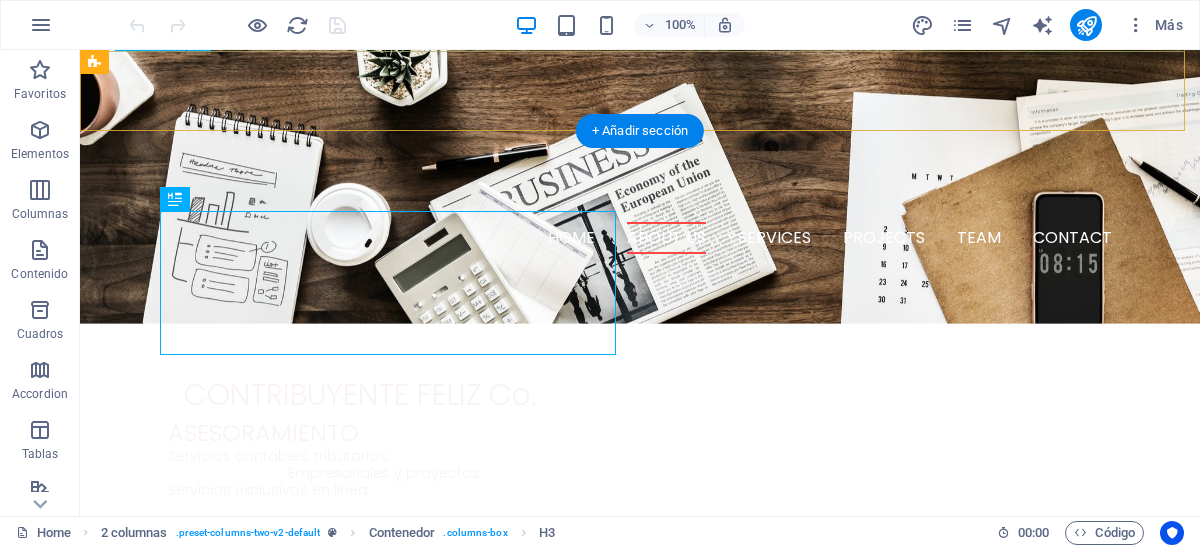 click at bounding box center [640, 681] 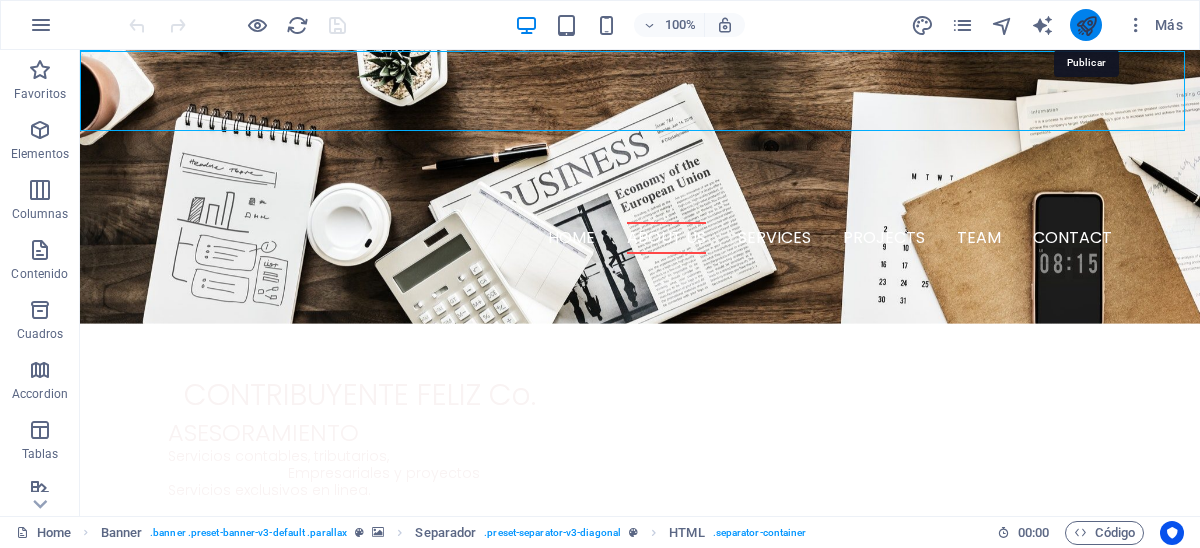 click at bounding box center (1086, 25) 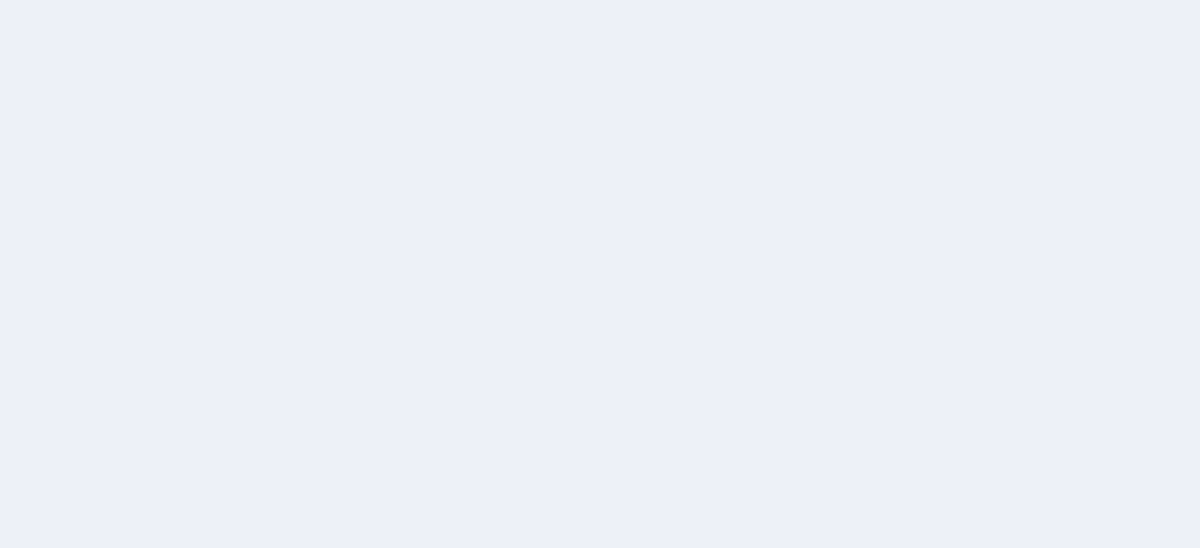 scroll, scrollTop: 0, scrollLeft: 0, axis: both 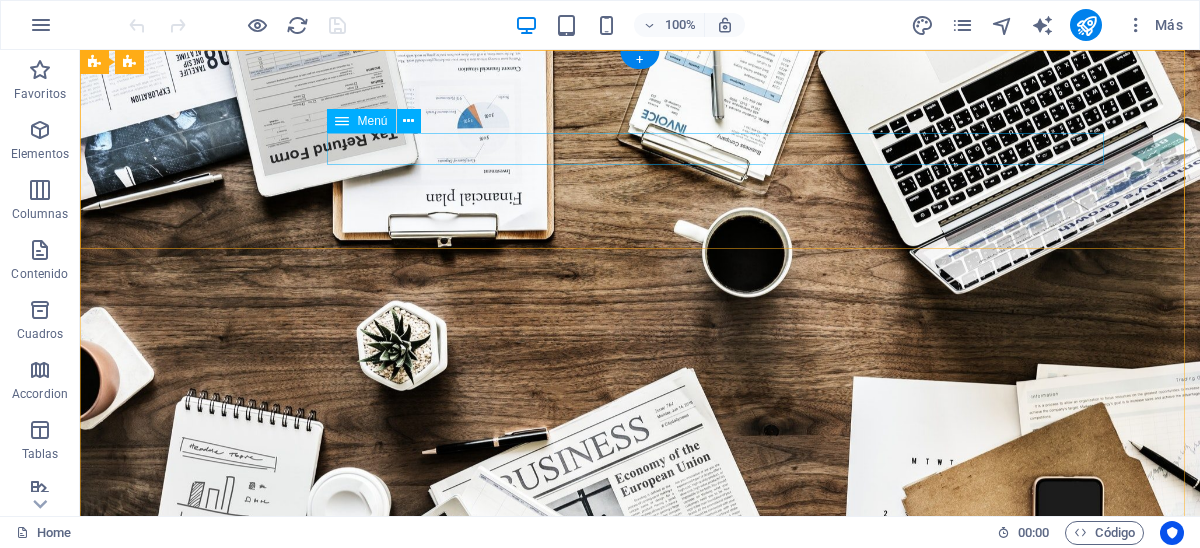 click on "Home About us Services Projects Team Contact" at bounding box center [640, 807] 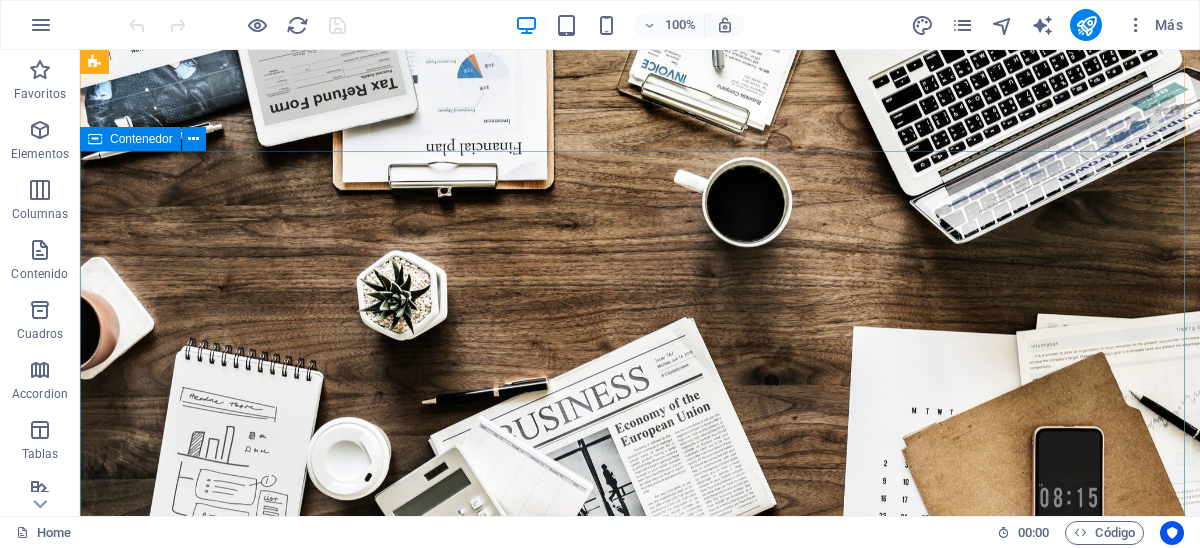 scroll, scrollTop: 0, scrollLeft: 0, axis: both 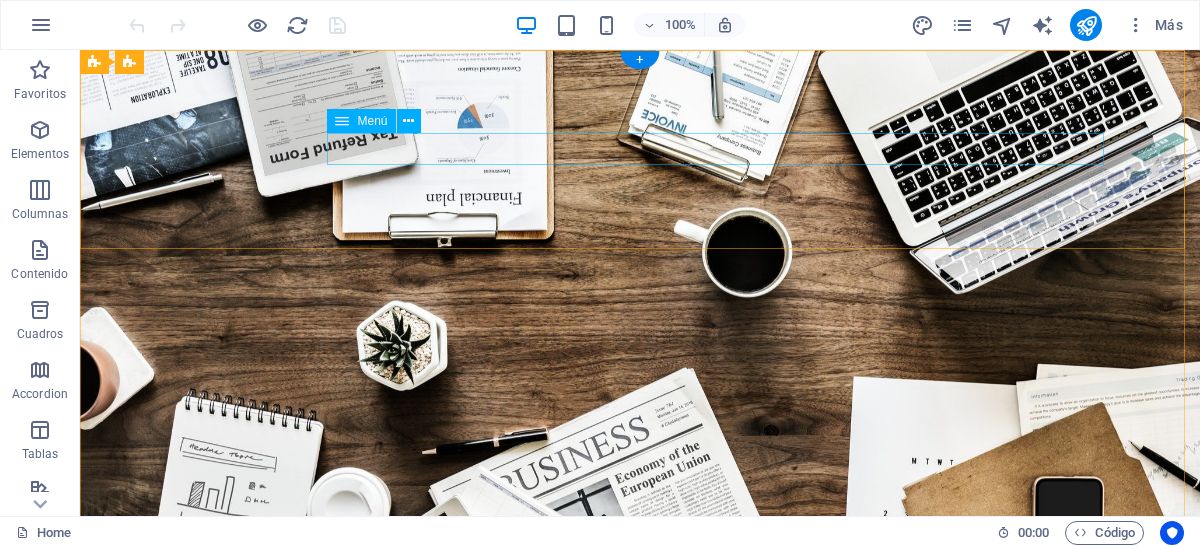 click on "Home About us Services Projects Team Contact" at bounding box center (640, 807) 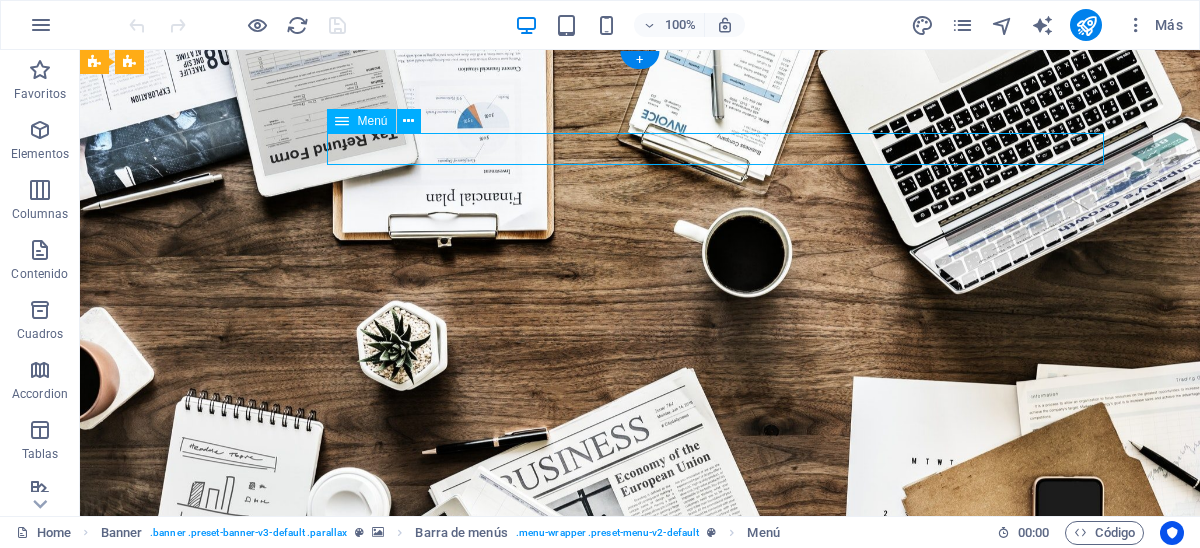 click on "Home About us Services Projects Team Contact" at bounding box center (640, 807) 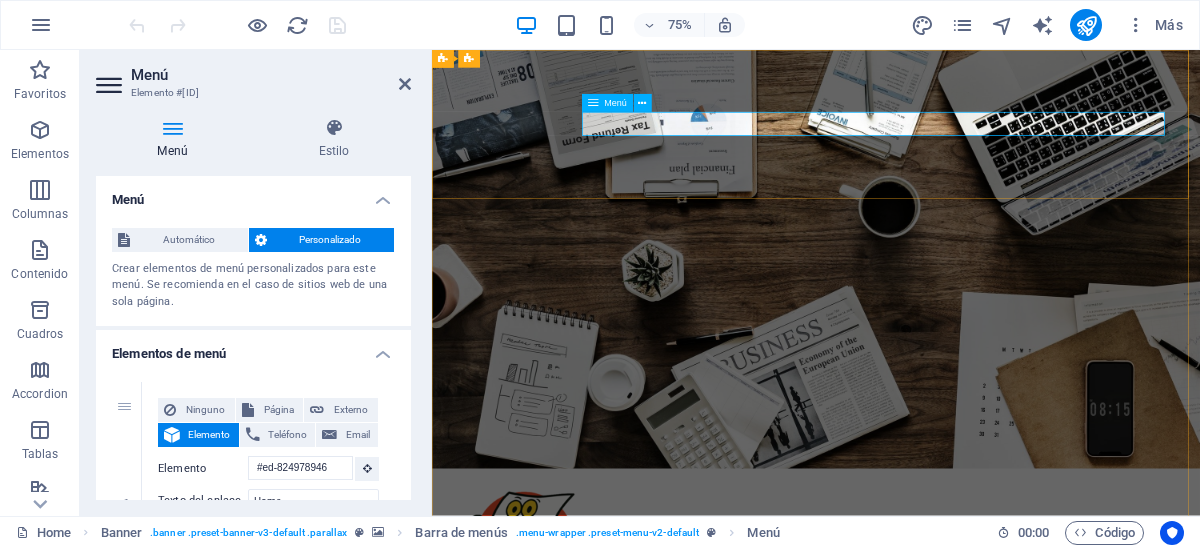 click on "Home About us Services Projects Team Contact" at bounding box center [944, 807] 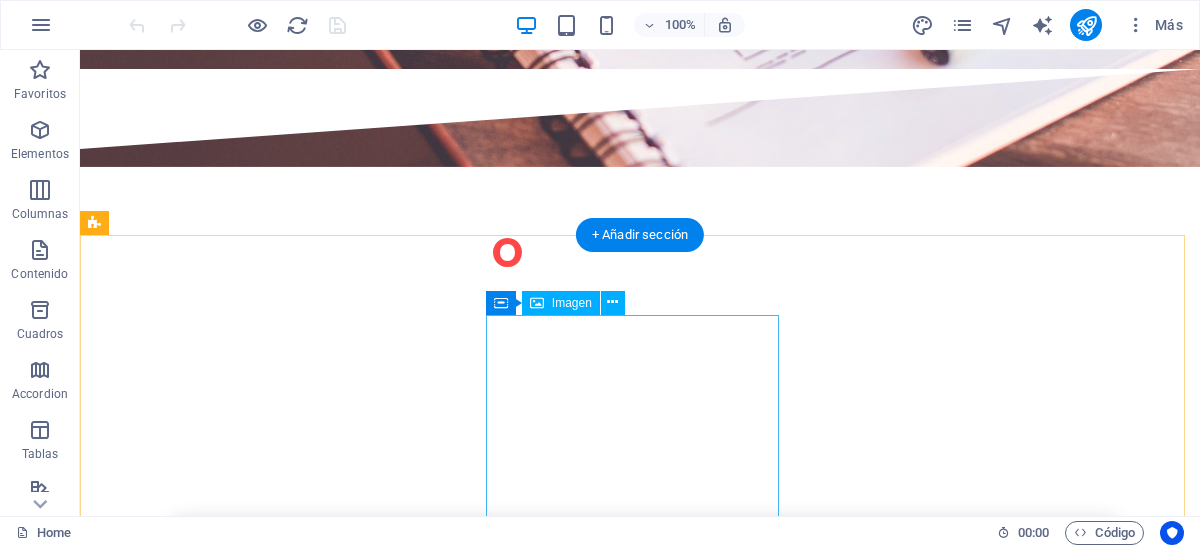 scroll, scrollTop: 3899, scrollLeft: 0, axis: vertical 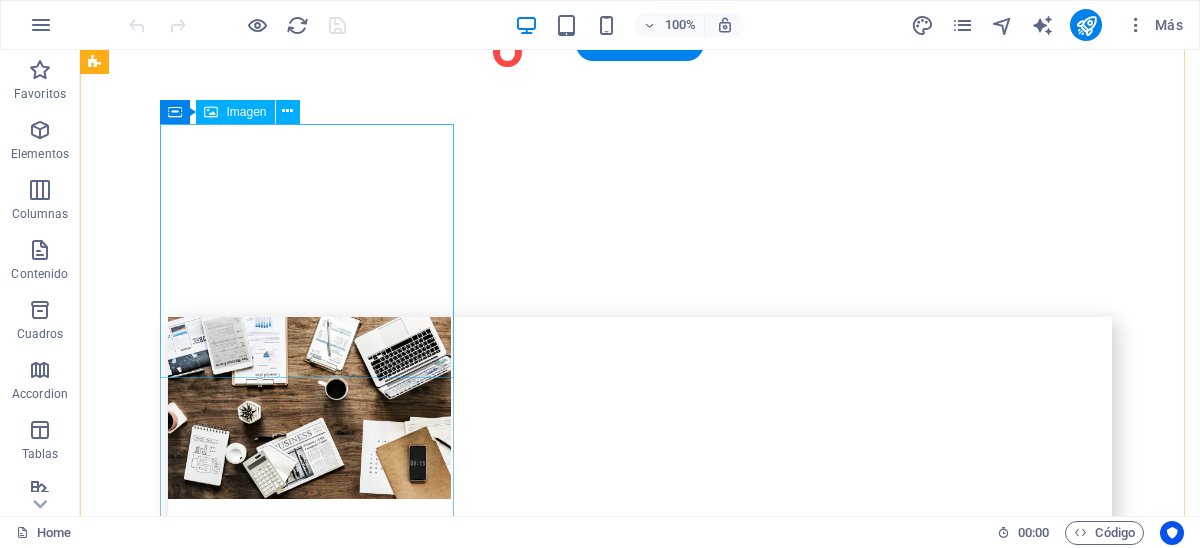 click at bounding box center (242, 3042) 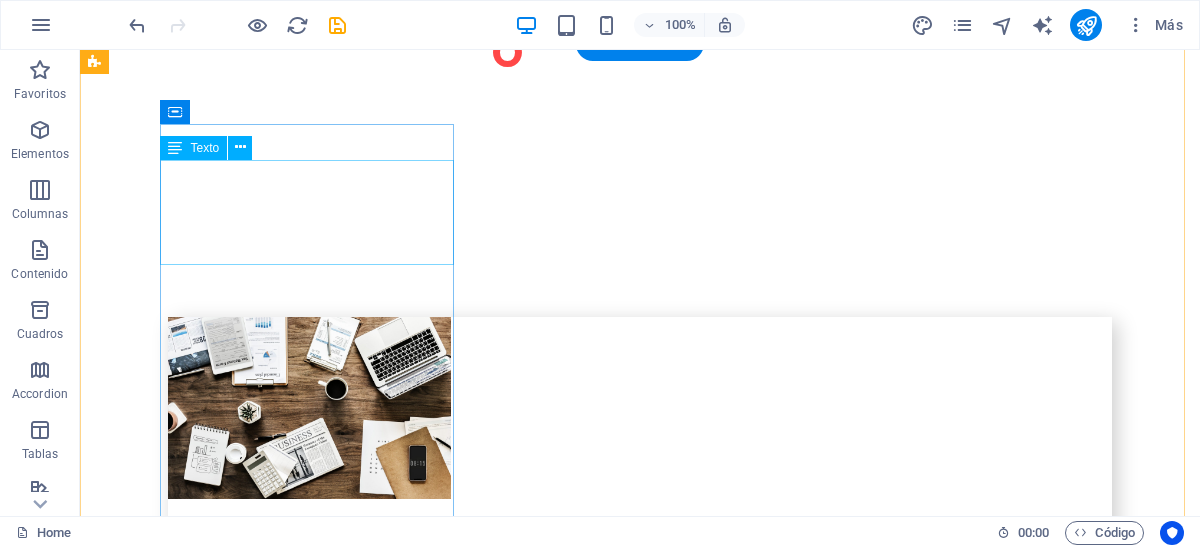 click on "Lorem ipsum dolor sit amet, consectetur adipisicing elit. Veritatis, dolorem!" at bounding box center [242, 3004] 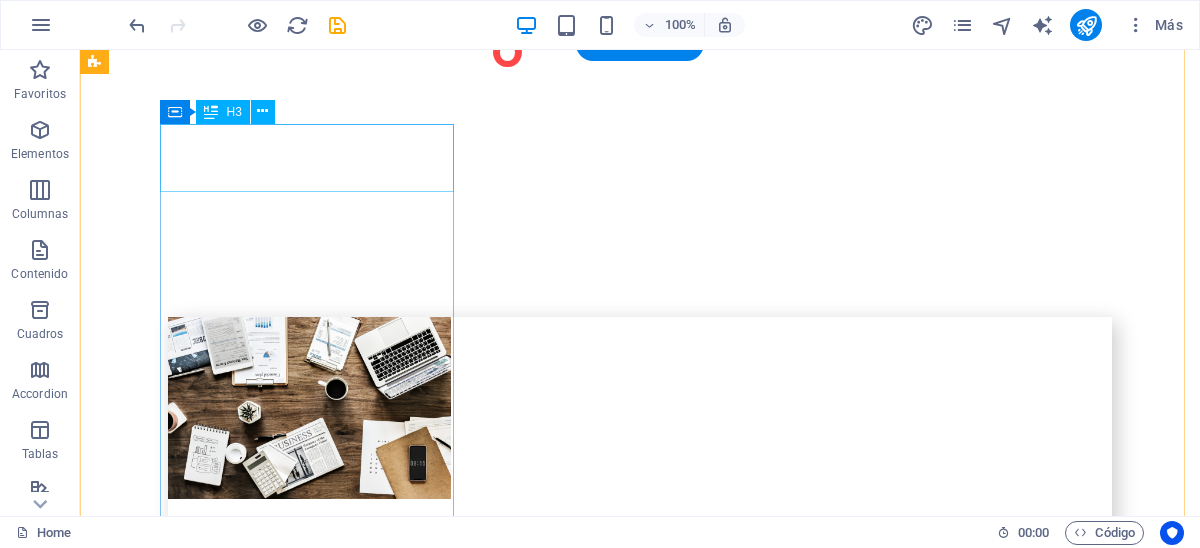 click on "Thomas Green" at bounding box center (242, 2949) 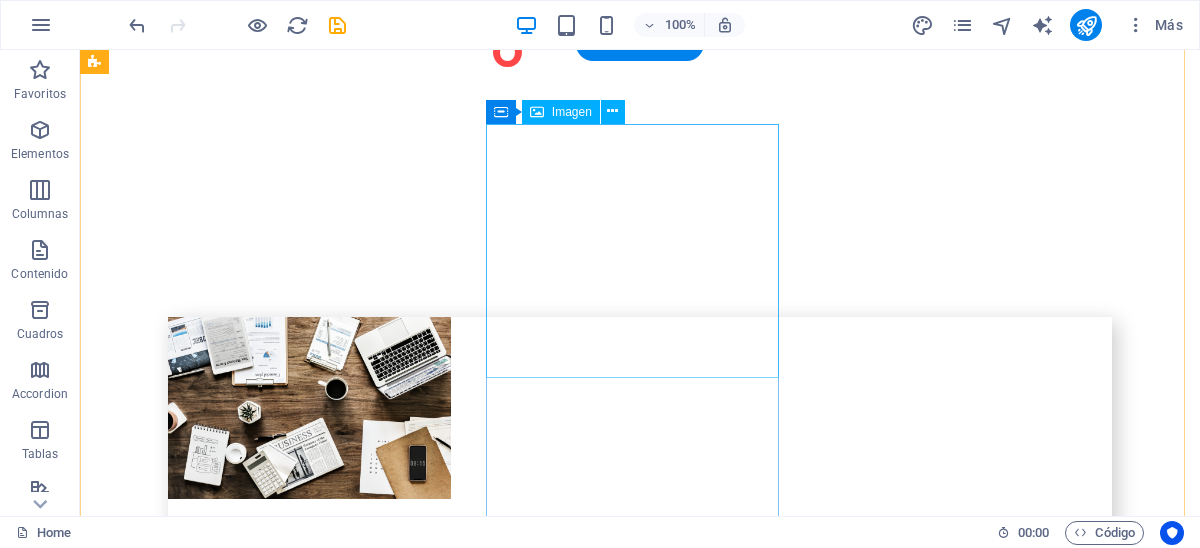click at bounding box center (242, 3238) 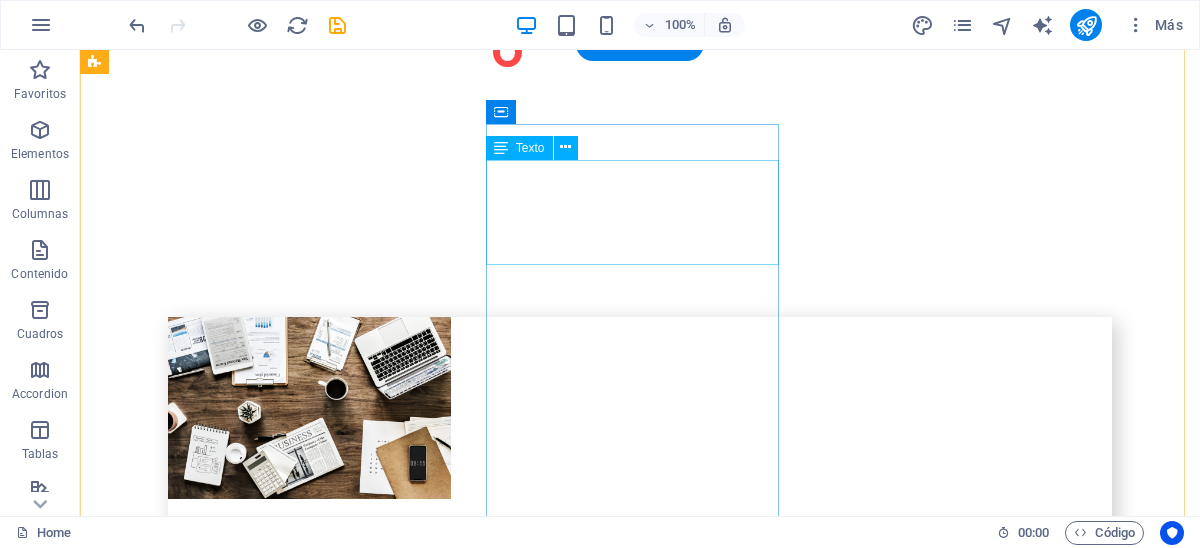 click on "Lorem ipsum dolor sit amet, consectetur adipisicing elit. Veritatis, dolorem!" at bounding box center (242, 3200) 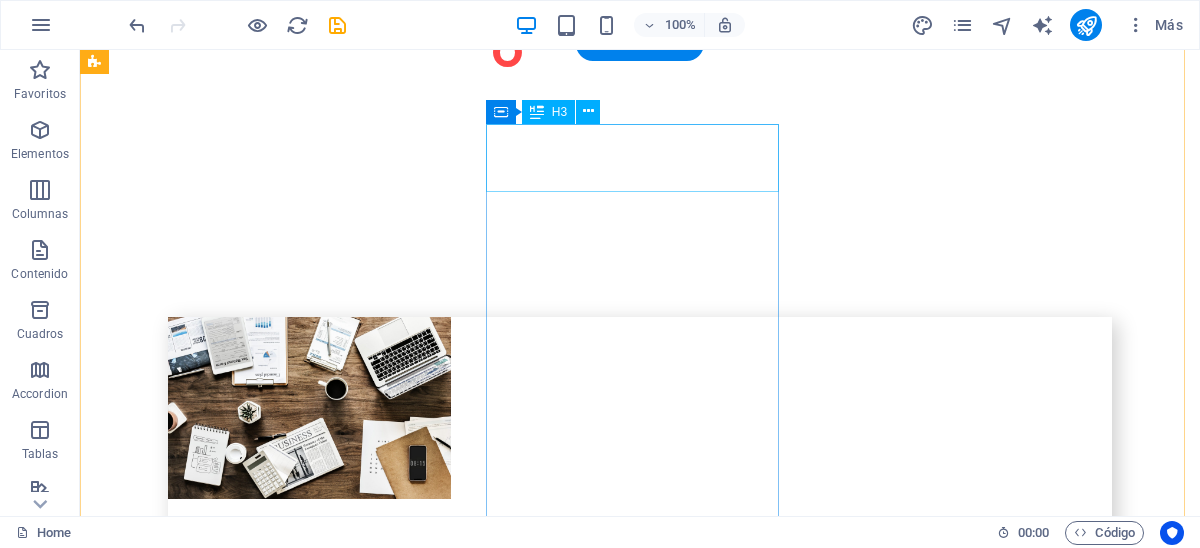 click on "Melissa Doe" at bounding box center [242, 3145] 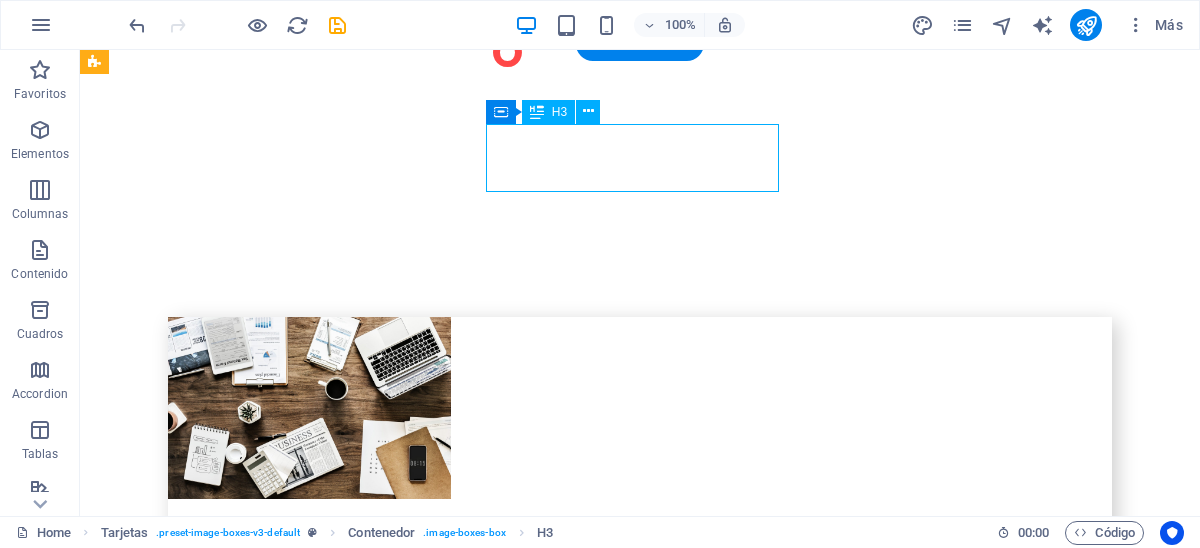 click on "Melissa Doe" at bounding box center (242, 3145) 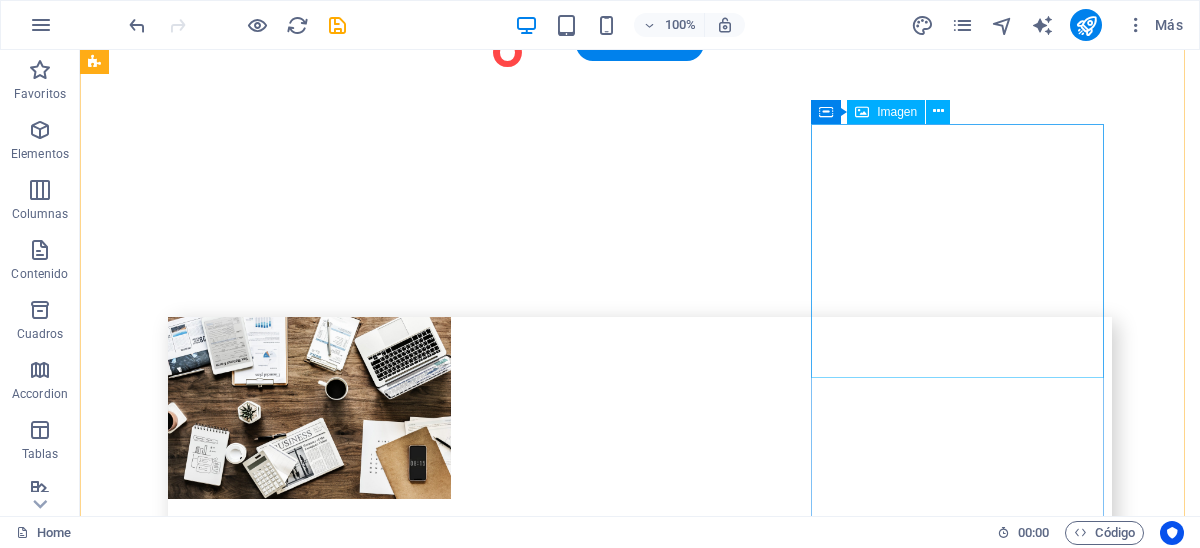 click at bounding box center (242, 3434) 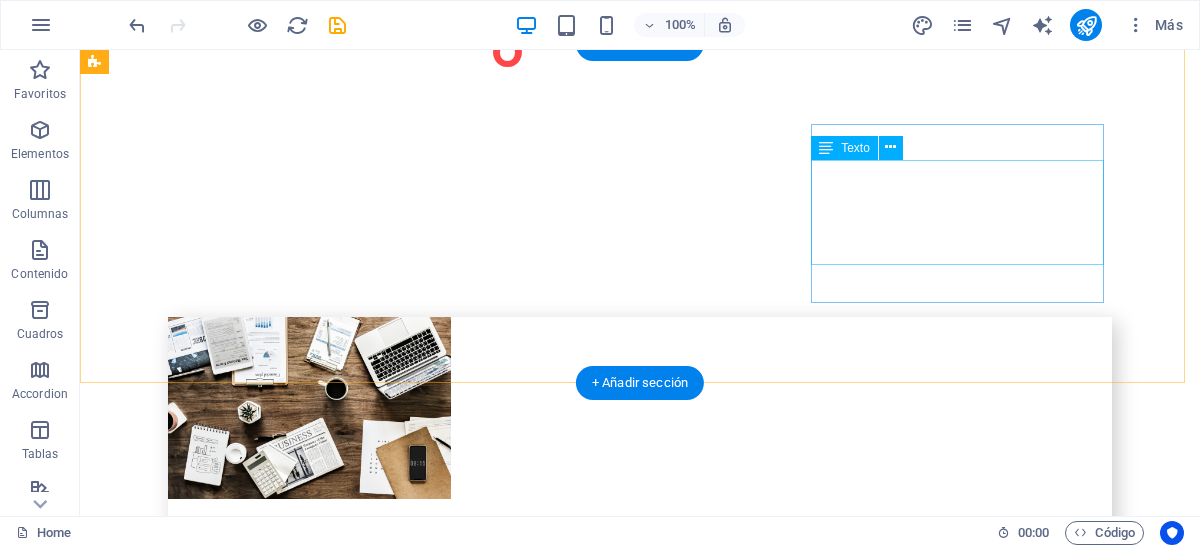 click on "Lorem ipsum dolor sit amet, consectetur adipisicing elit. Veritatis, dolorem!" at bounding box center (242, 3396) 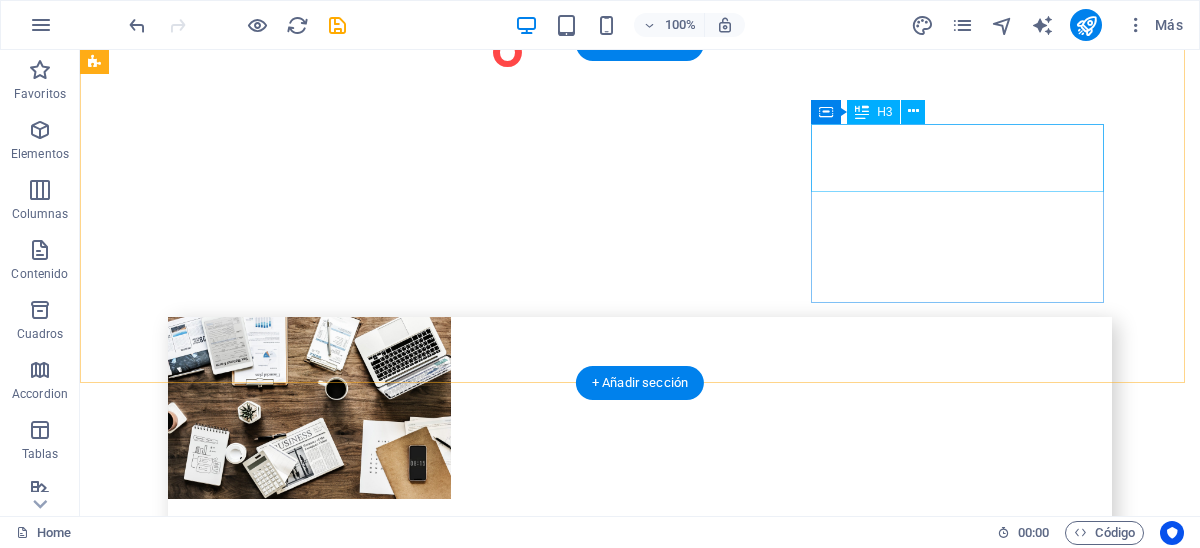 click on "Alex Samok" at bounding box center [242, 3341] 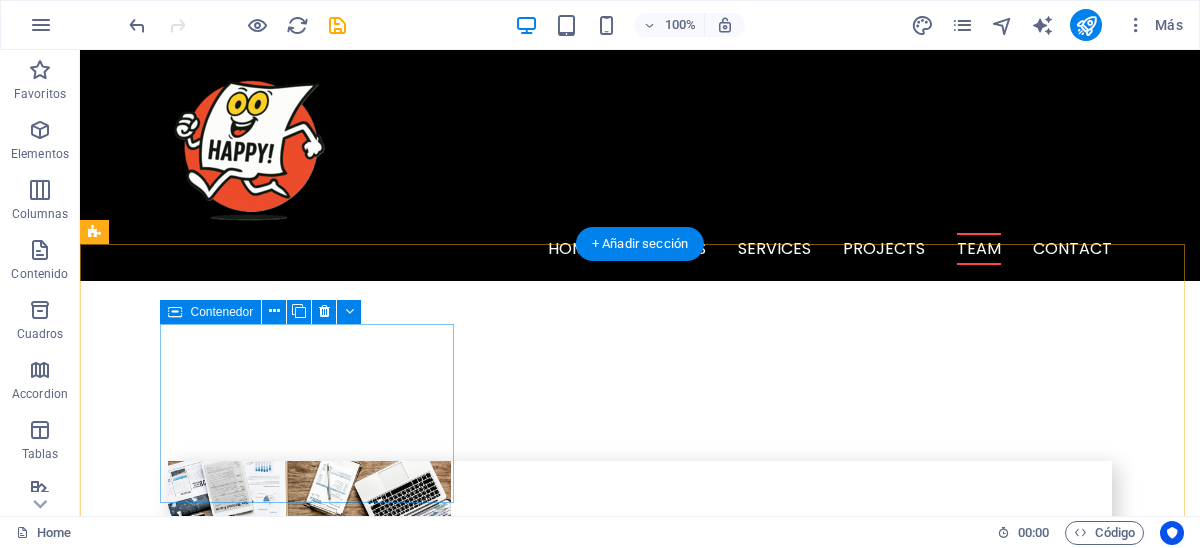 scroll, scrollTop: 3699, scrollLeft: 0, axis: vertical 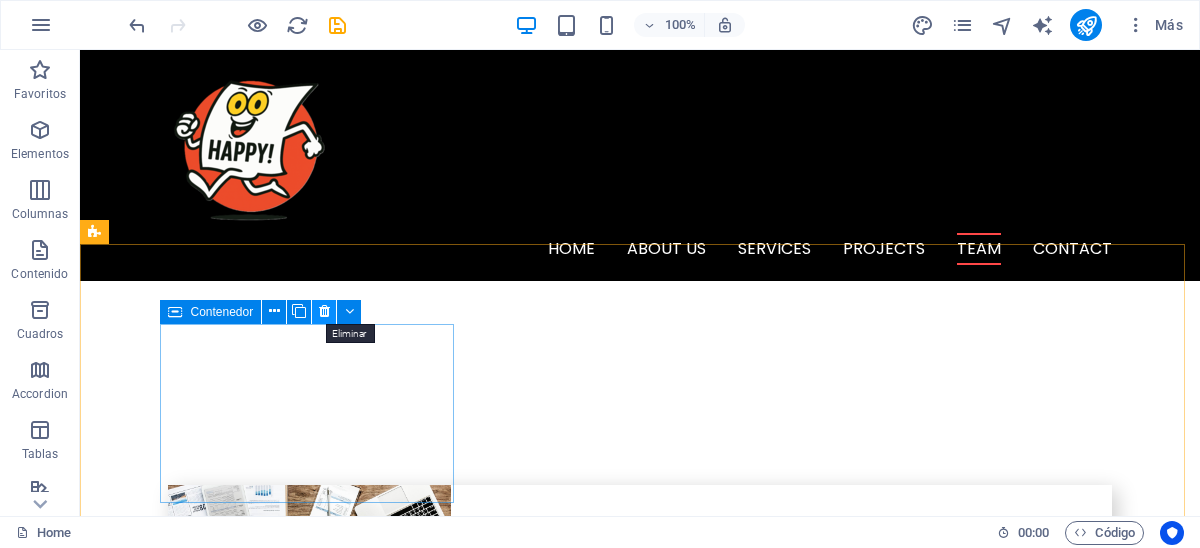 click at bounding box center (324, 311) 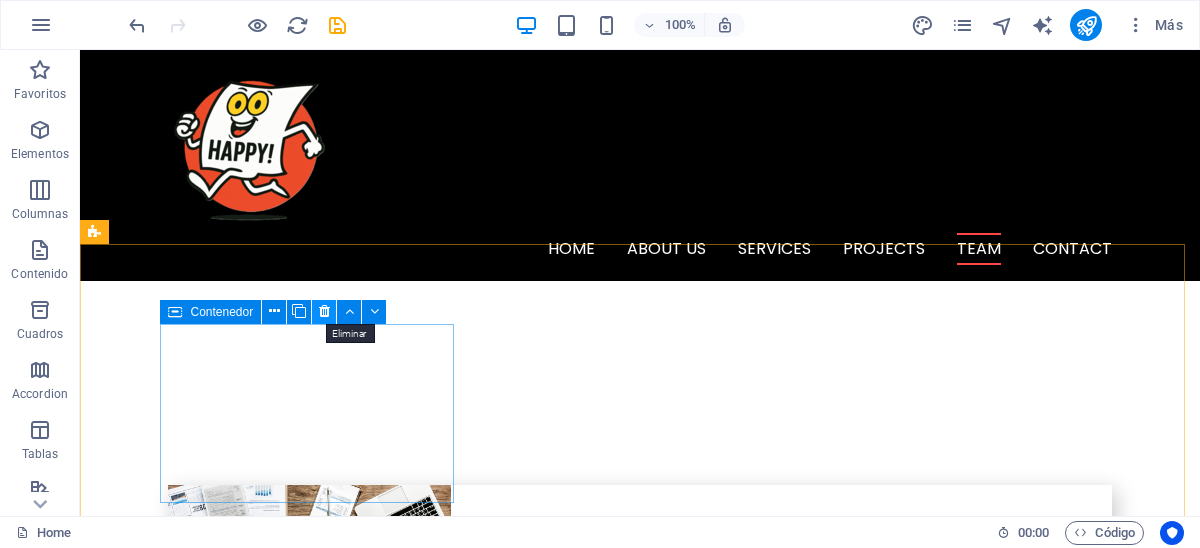 click at bounding box center [324, 311] 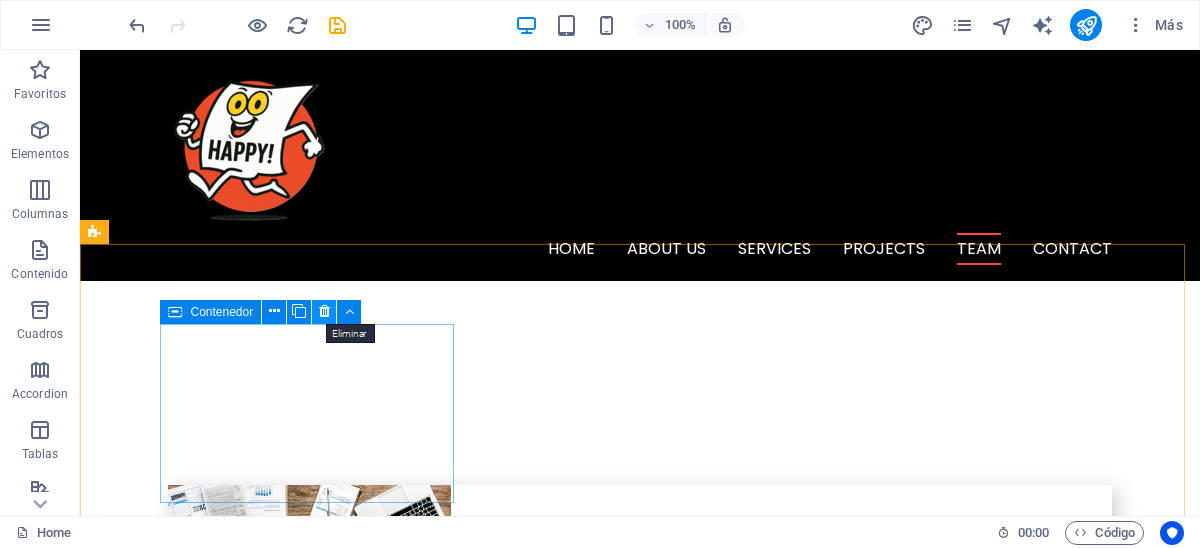 click at bounding box center (324, 311) 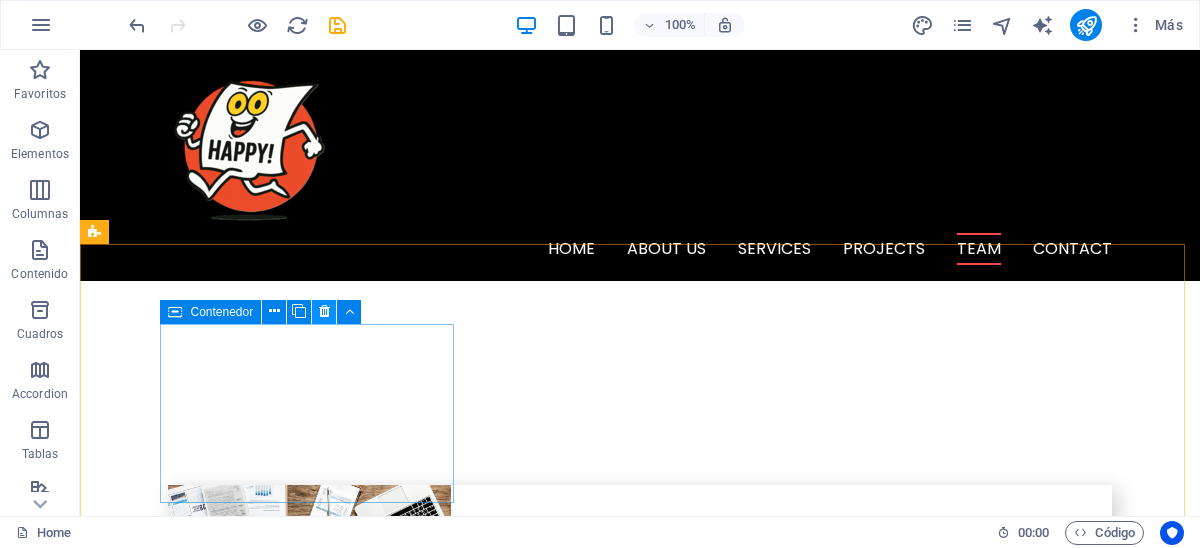 click at bounding box center (324, 311) 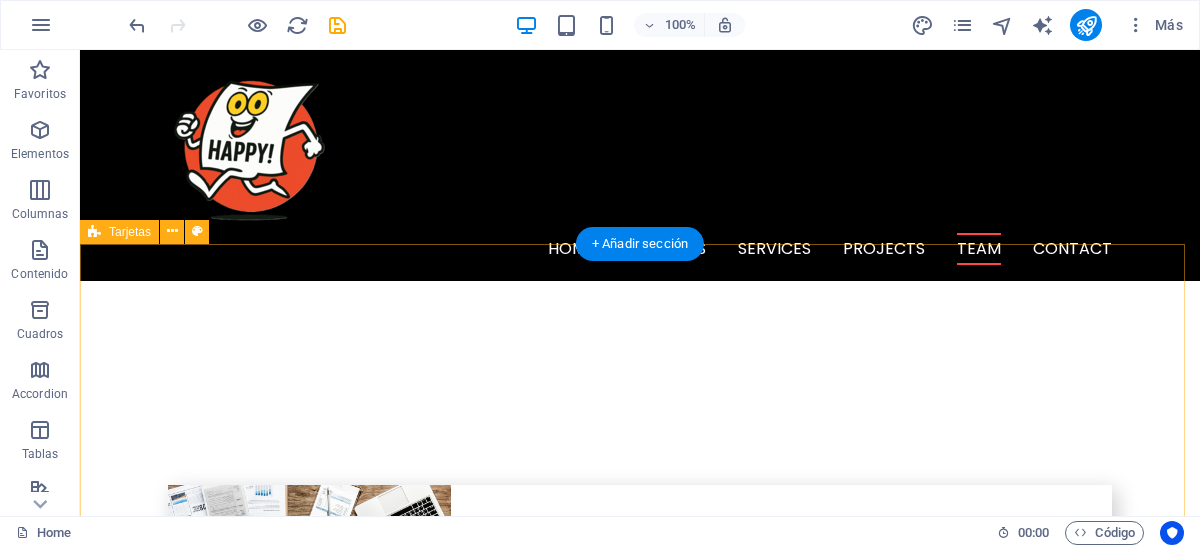 click on "Suelta el contenido aquí o  Añadir elementos  Pegar portapapeles" at bounding box center [640, 3173] 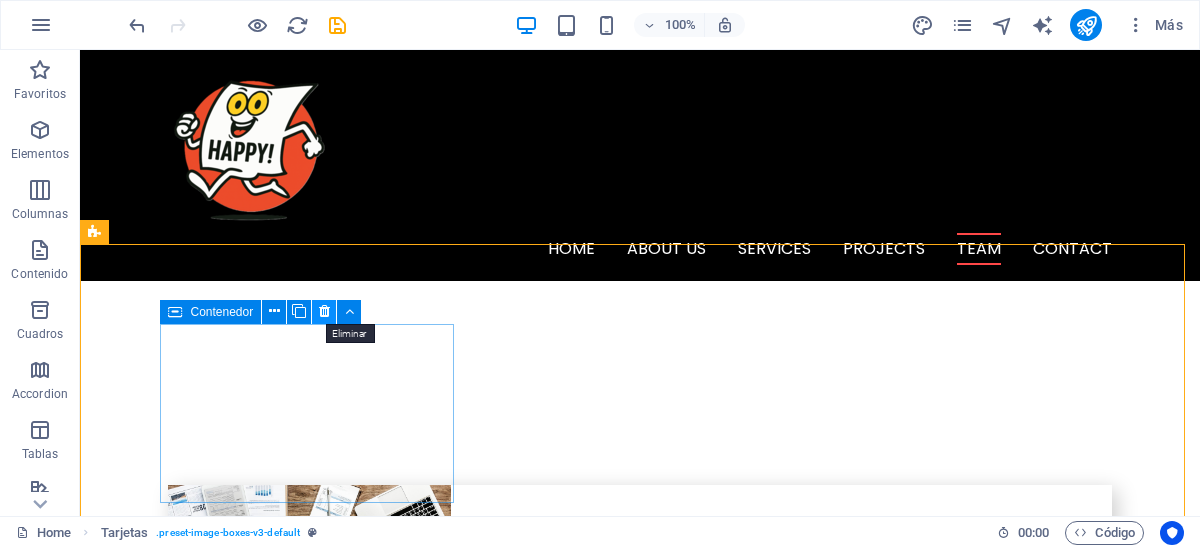 click at bounding box center [324, 311] 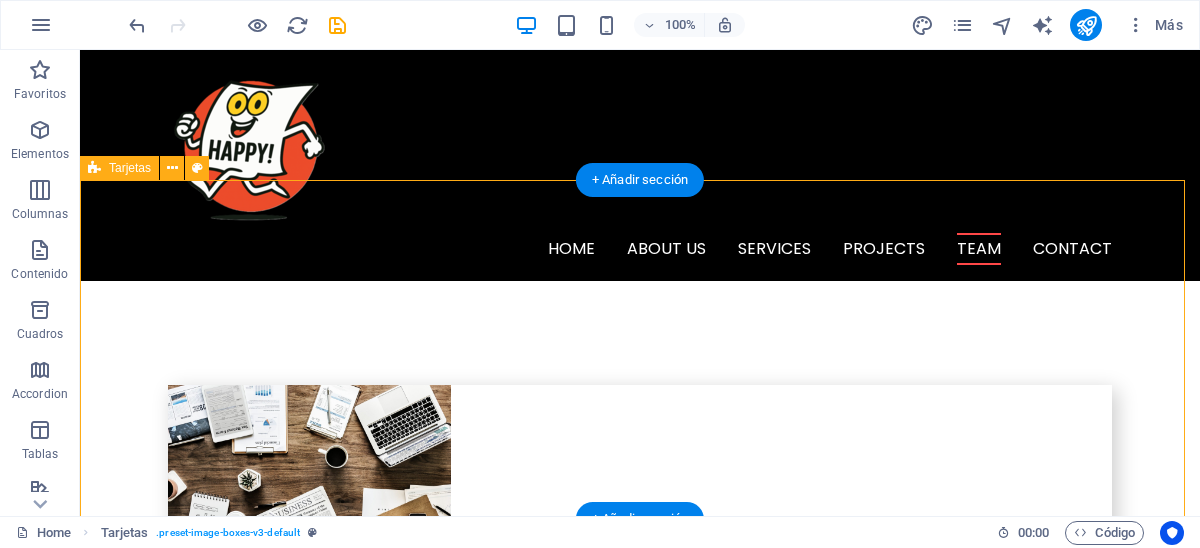 scroll, scrollTop: 3699, scrollLeft: 0, axis: vertical 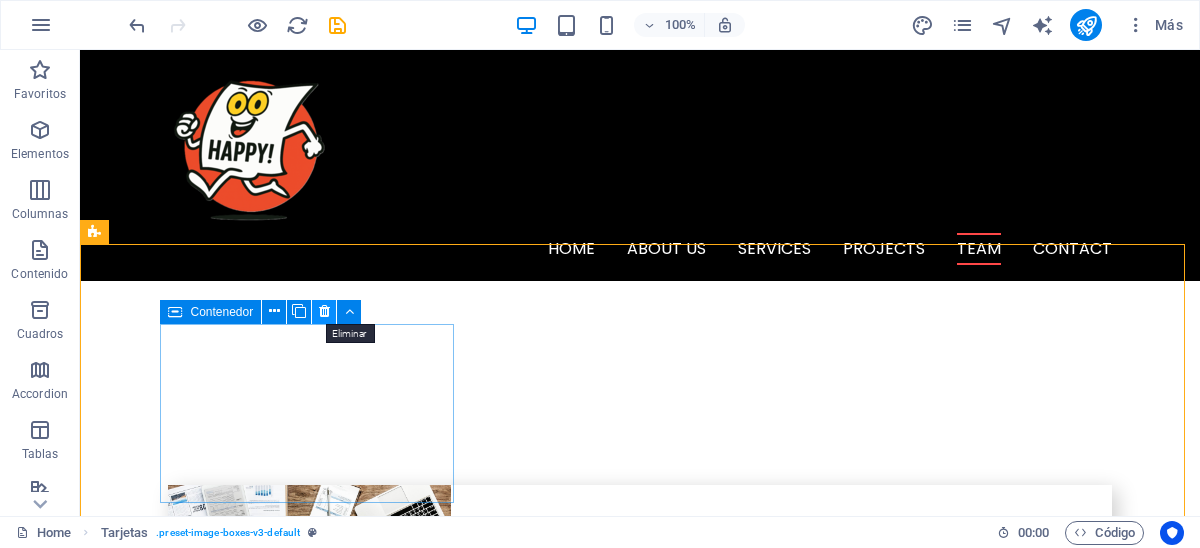 click at bounding box center [324, 311] 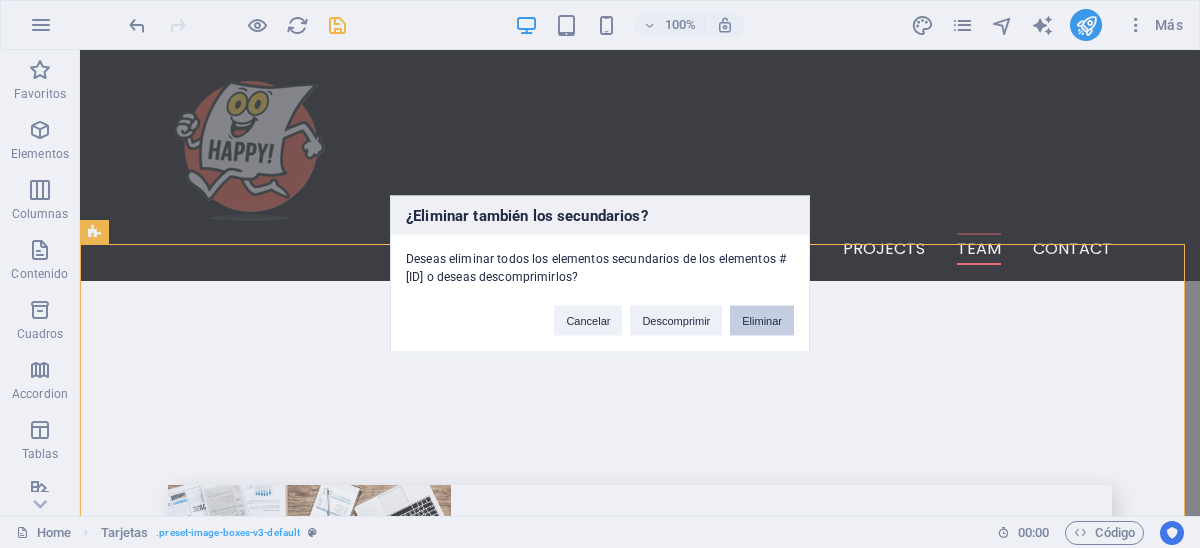 drag, startPoint x: 760, startPoint y: 320, endPoint x: 681, endPoint y: 269, distance: 94.031906 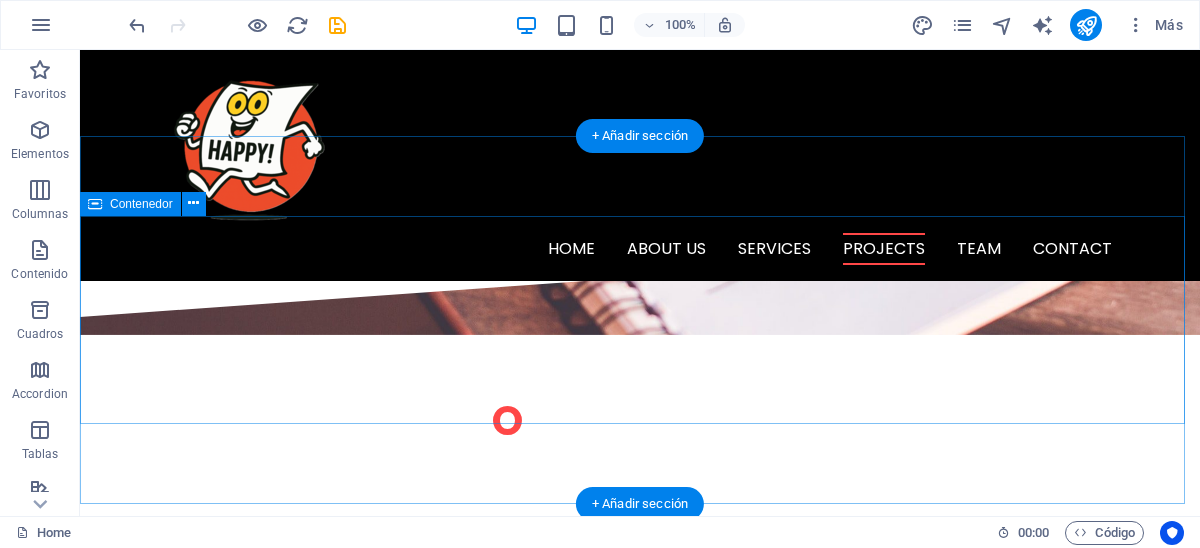 scroll, scrollTop: 3399, scrollLeft: 0, axis: vertical 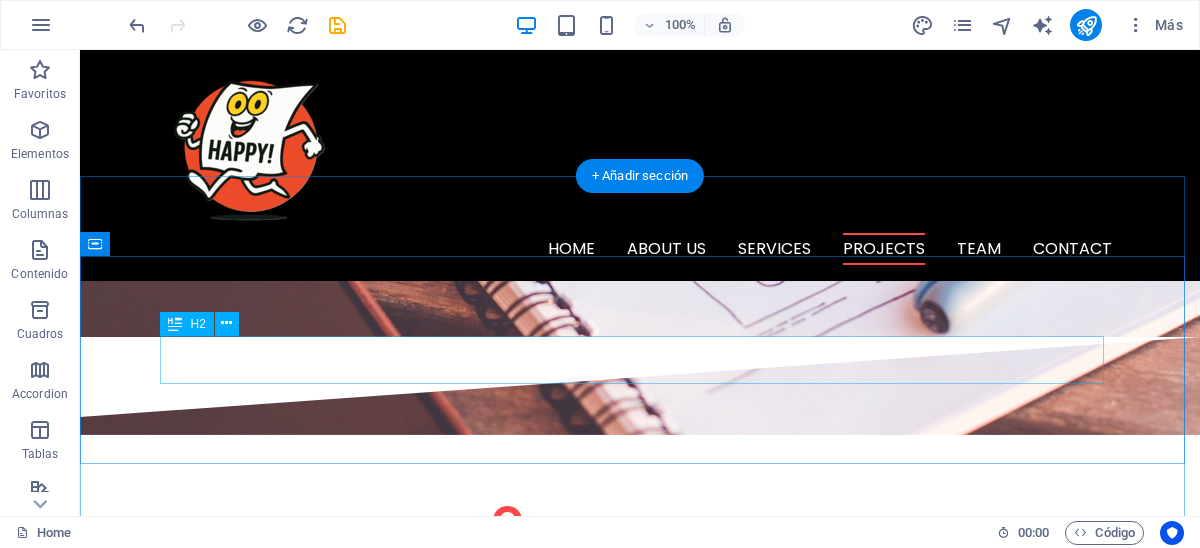 click on "O ur Team" at bounding box center [640, 3119] 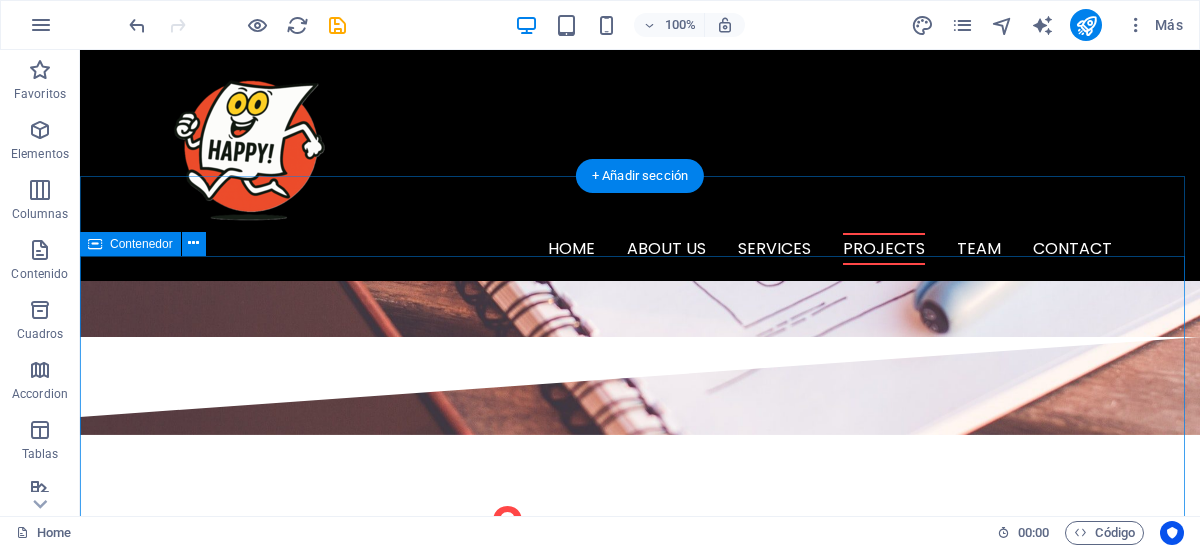 click on "Suelta el contenido aquí o  Añadir elementos  Pegar portapapeles" at bounding box center (640, 3260) 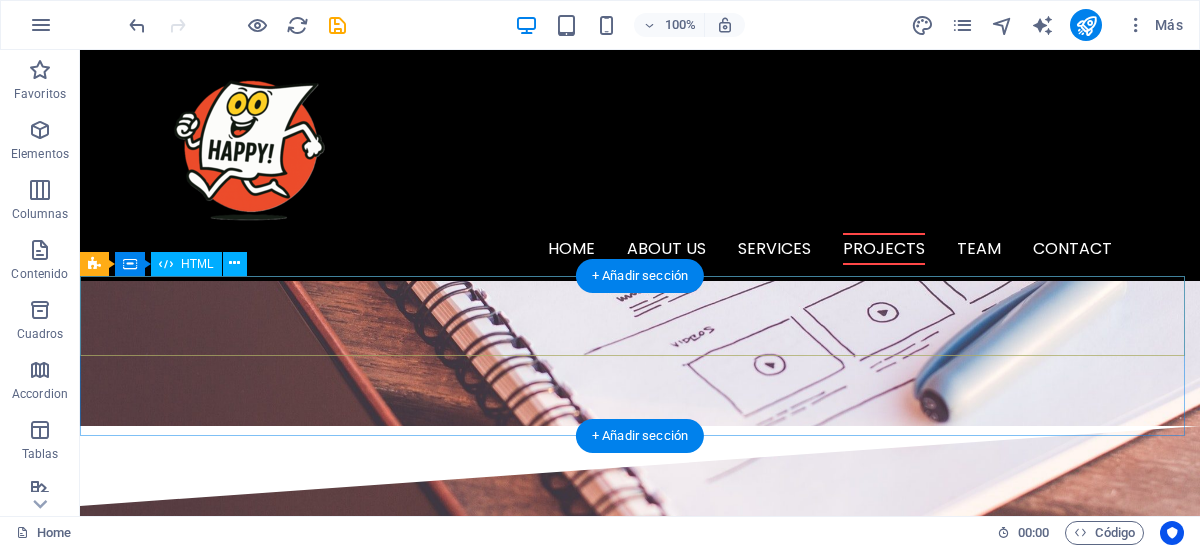scroll, scrollTop: 3299, scrollLeft: 0, axis: vertical 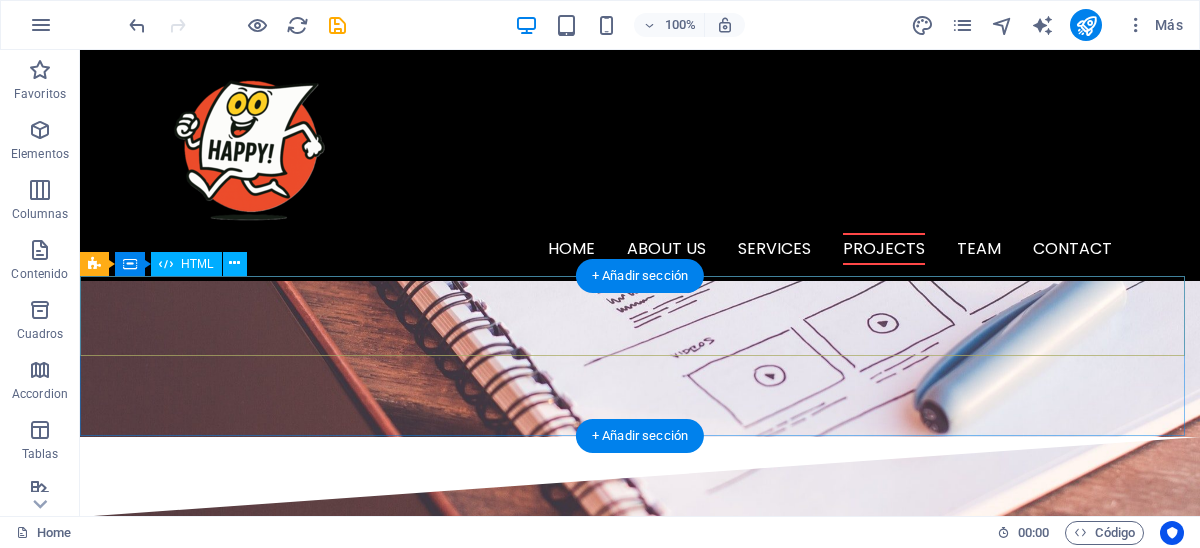 click at bounding box center [640, 2867] 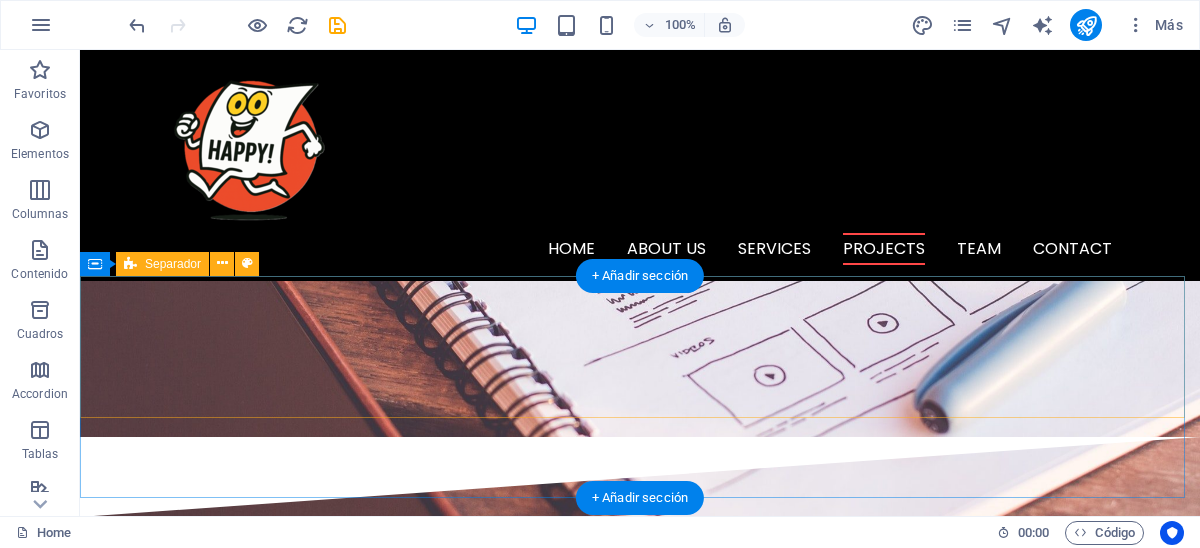 click on "Suelta el contenido aquí o  Añadir elementos  Pegar portapapeles" at bounding box center (640, 2960) 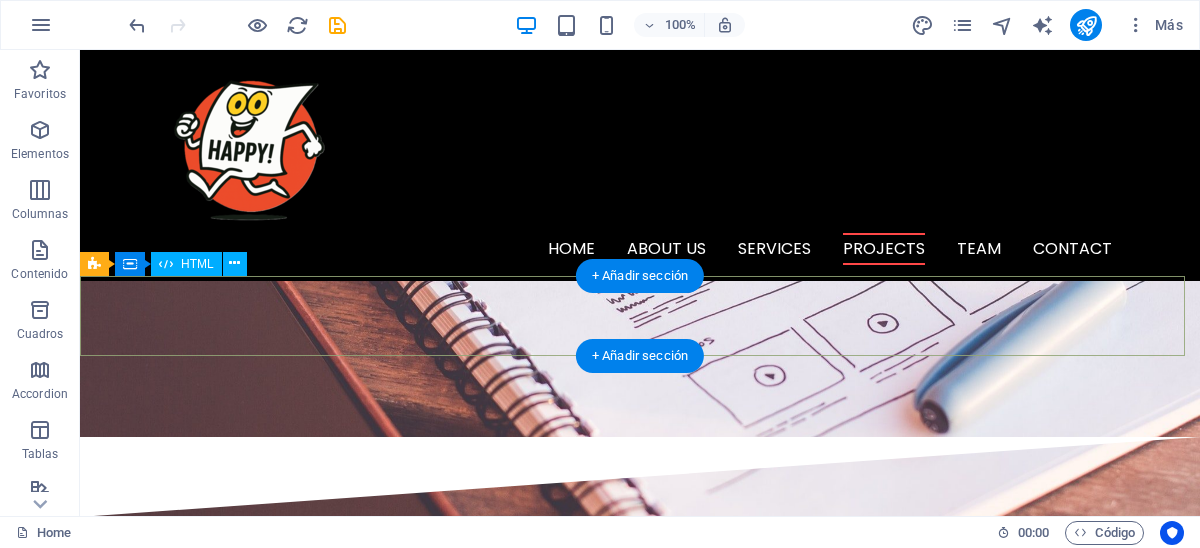 click at bounding box center [640, 2787] 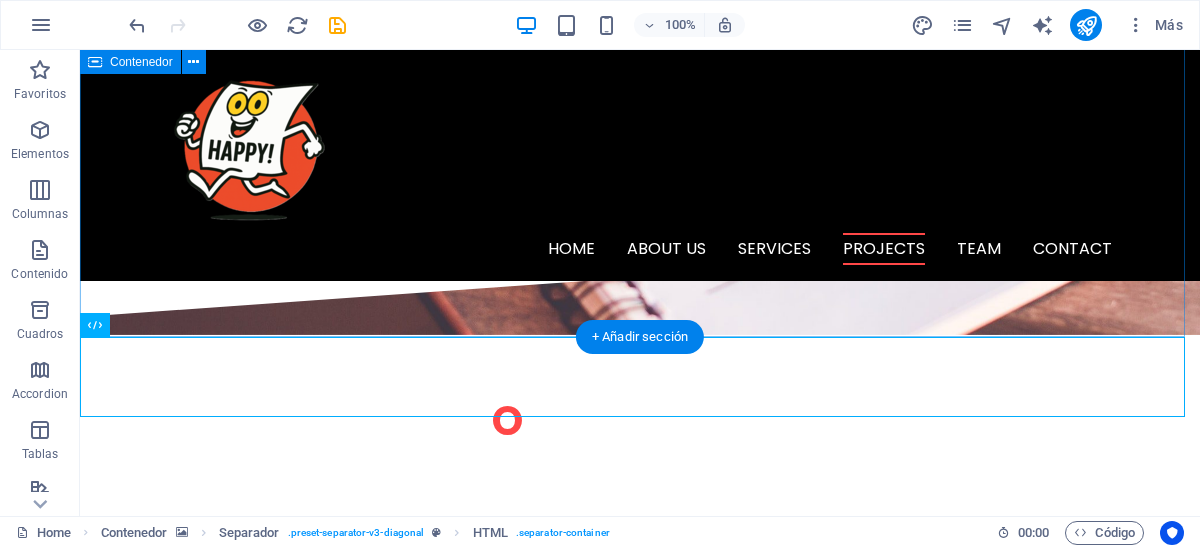 scroll, scrollTop: 3199, scrollLeft: 0, axis: vertical 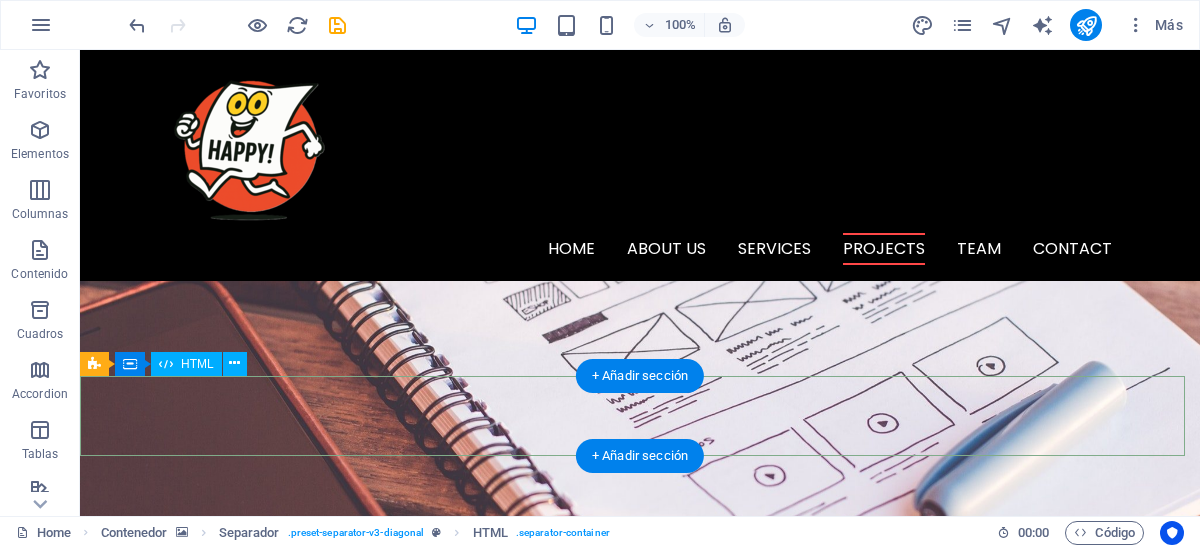 click at bounding box center [640, 2887] 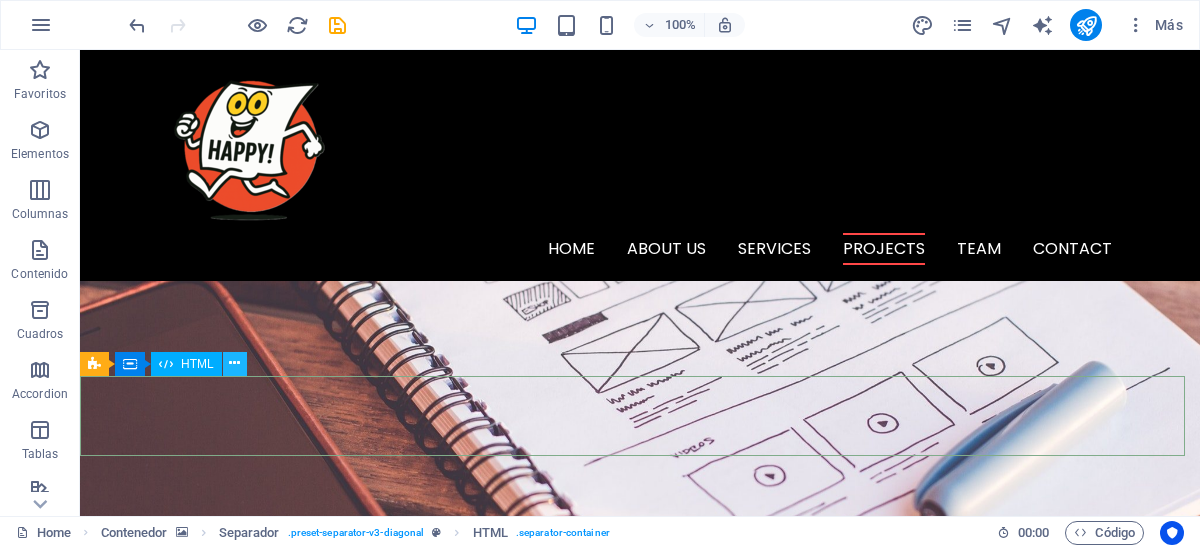 click at bounding box center [234, 363] 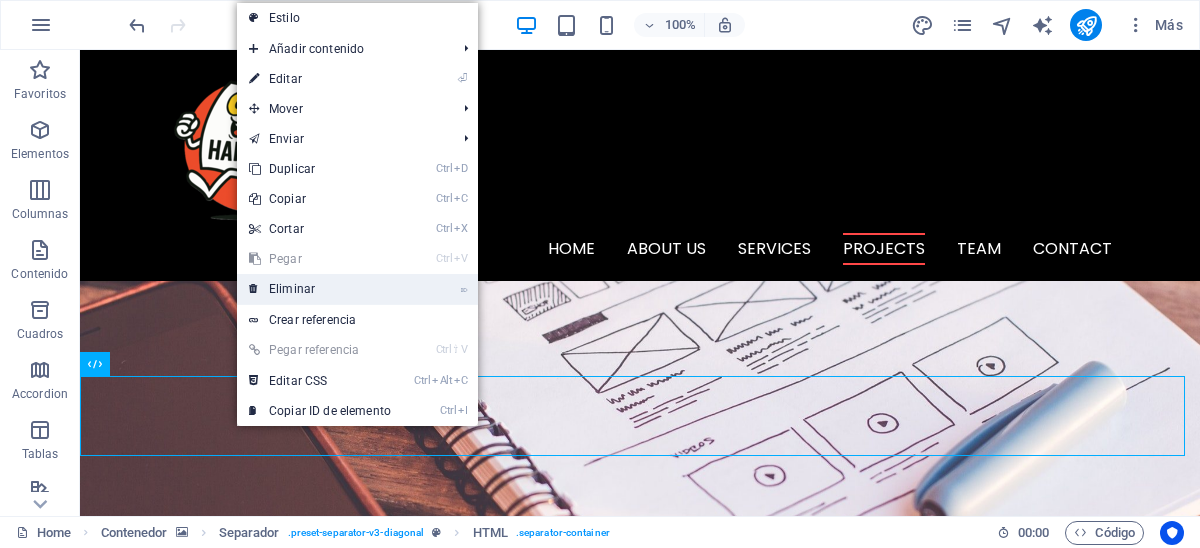 click on "⌦  Eliminar" at bounding box center (320, 289) 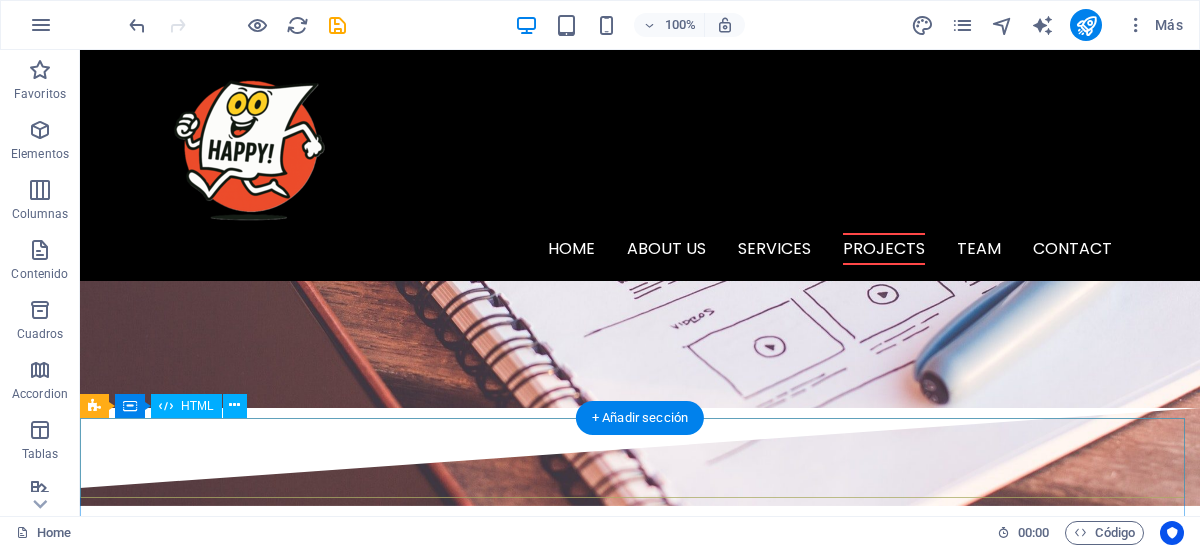scroll, scrollTop: 3299, scrollLeft: 0, axis: vertical 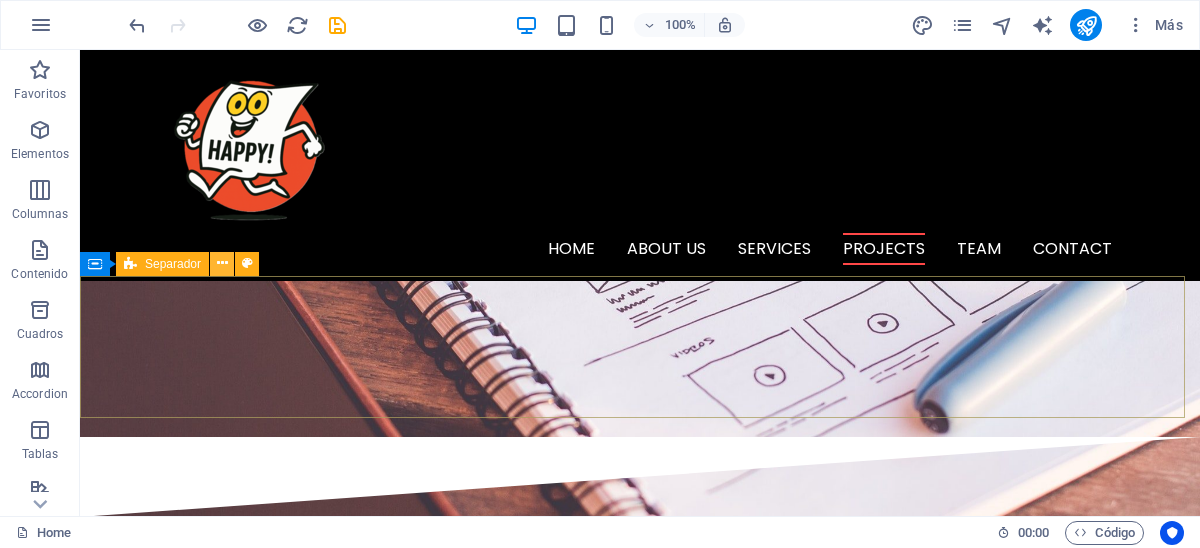 click at bounding box center (222, 263) 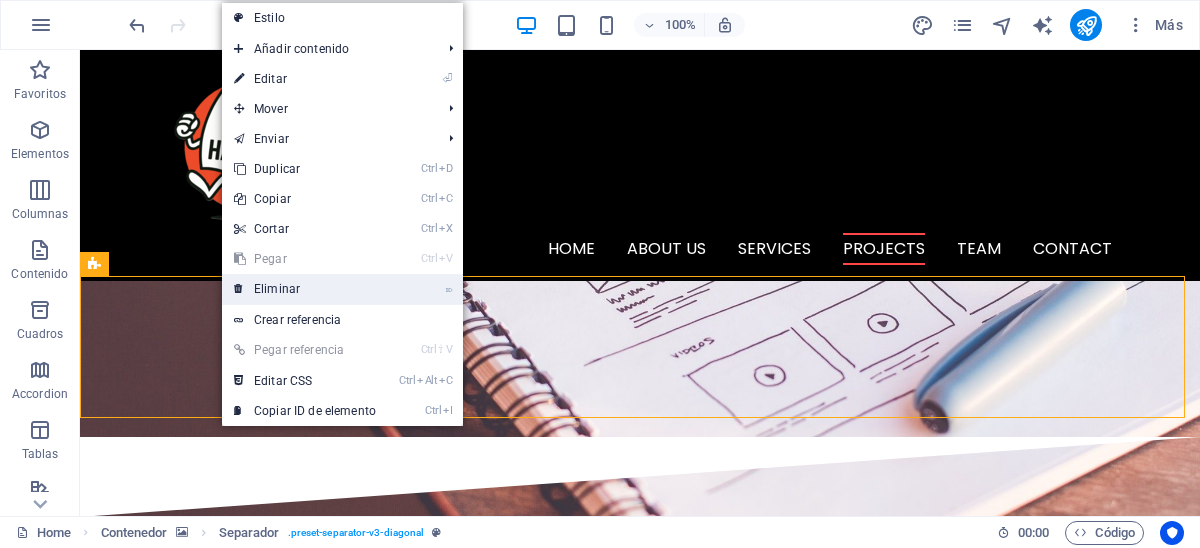 click on "⌦  Eliminar" at bounding box center [305, 289] 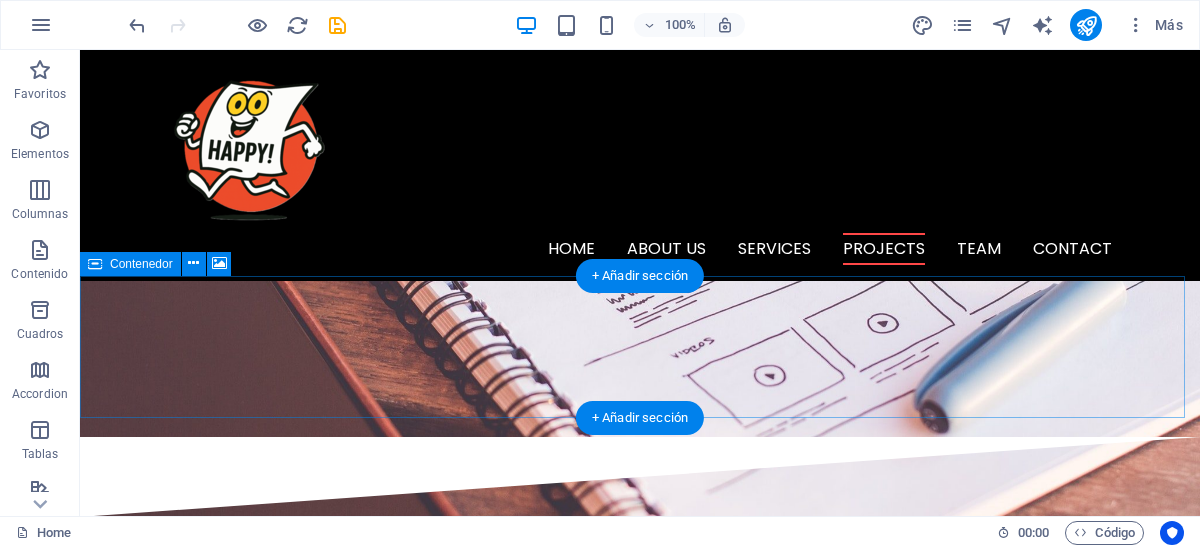 click on "Suelta el contenido aquí o  Añadir elementos  Pegar portapapeles" at bounding box center (640, 2880) 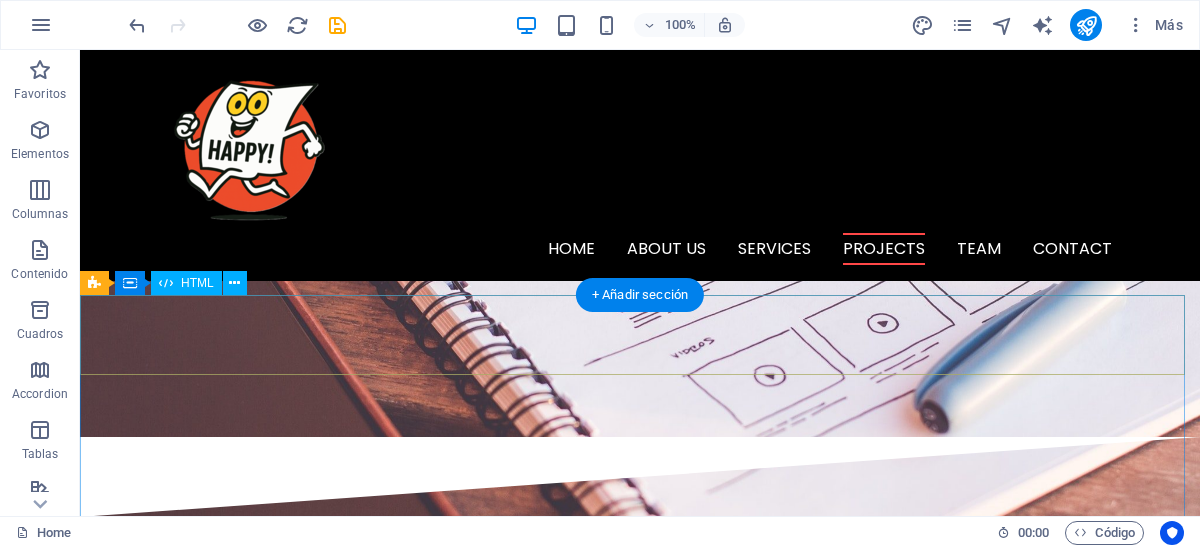 scroll, scrollTop: 3099, scrollLeft: 0, axis: vertical 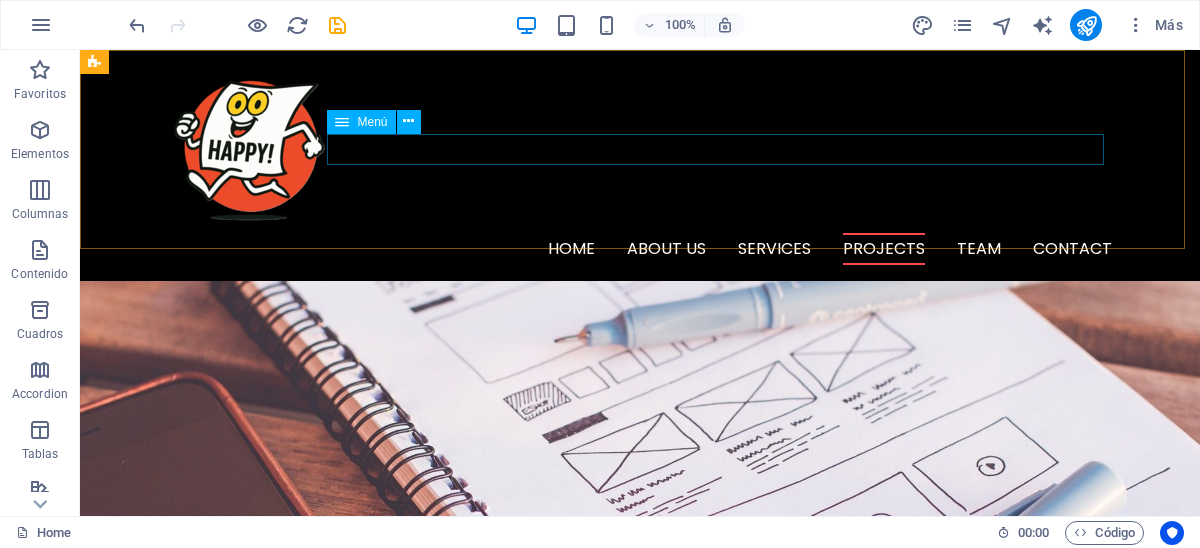 click on "Home About us Services Projects Team Contact" at bounding box center (640, 249) 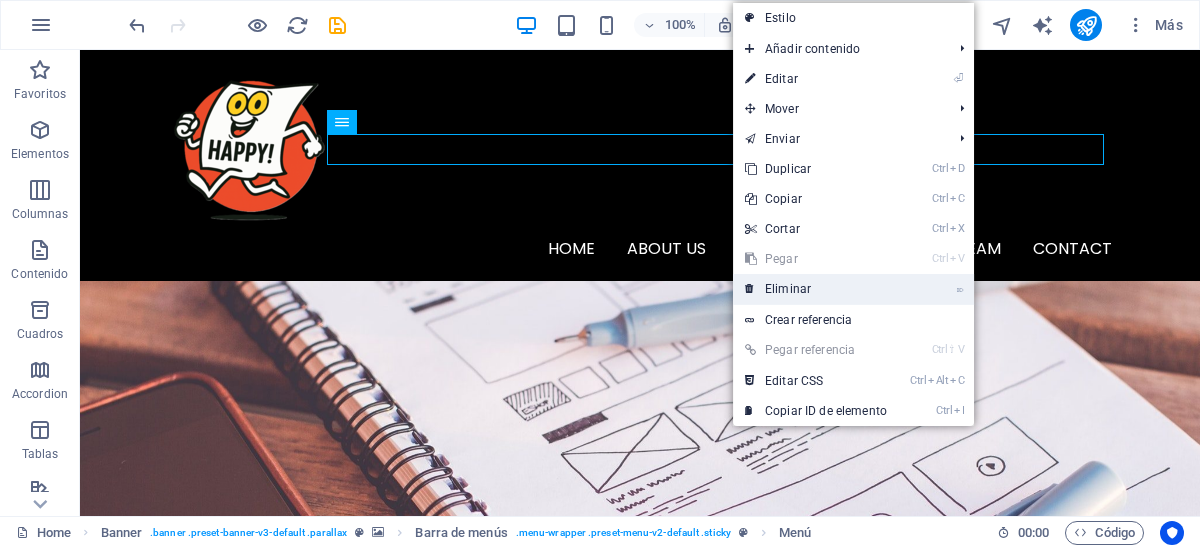 click on "⌦  Eliminar" at bounding box center (816, 289) 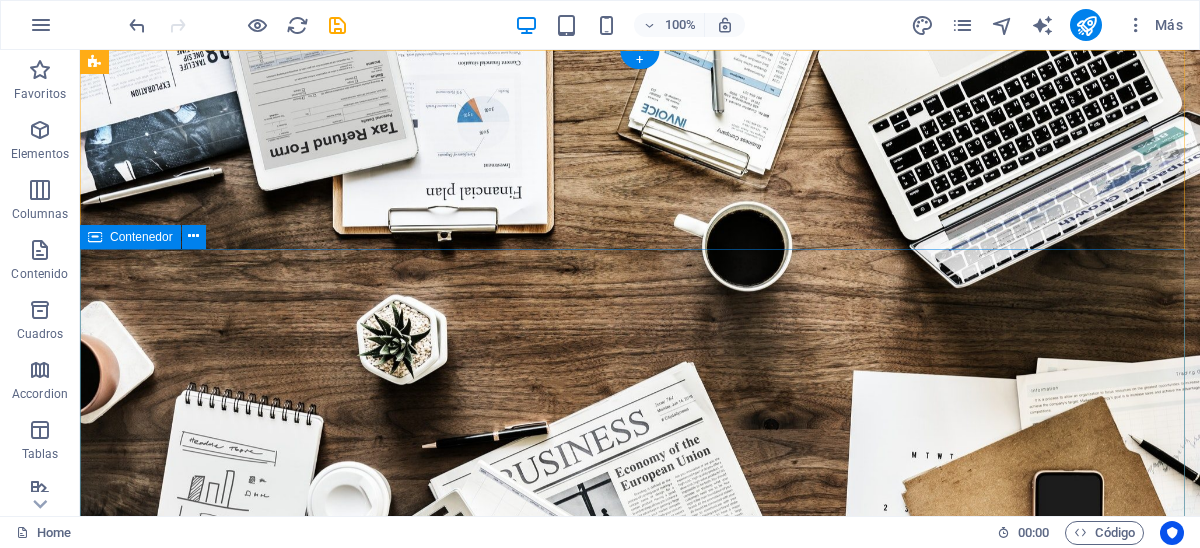scroll, scrollTop: 0, scrollLeft: 0, axis: both 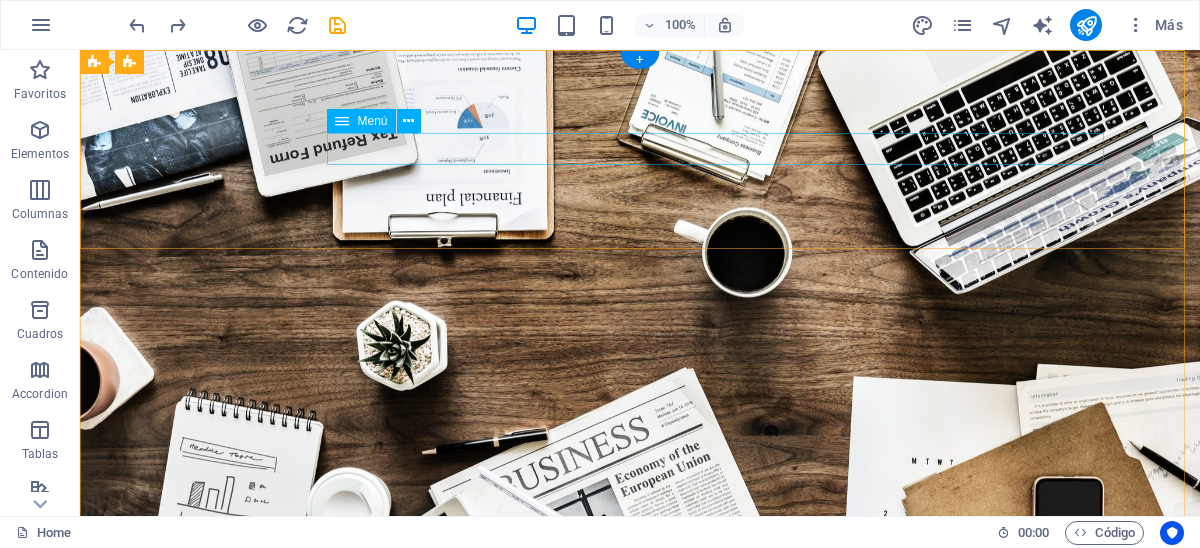 click on "Home About us Services Projects Team Contact" at bounding box center (640, 807) 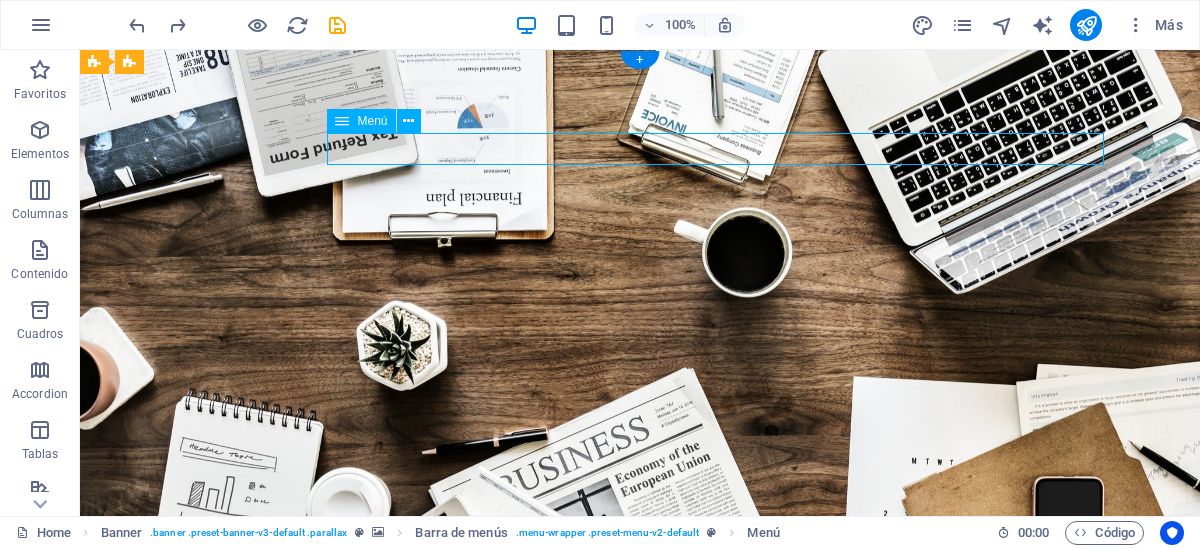 click on "Home About us Services Projects Team Contact" at bounding box center (640, 807) 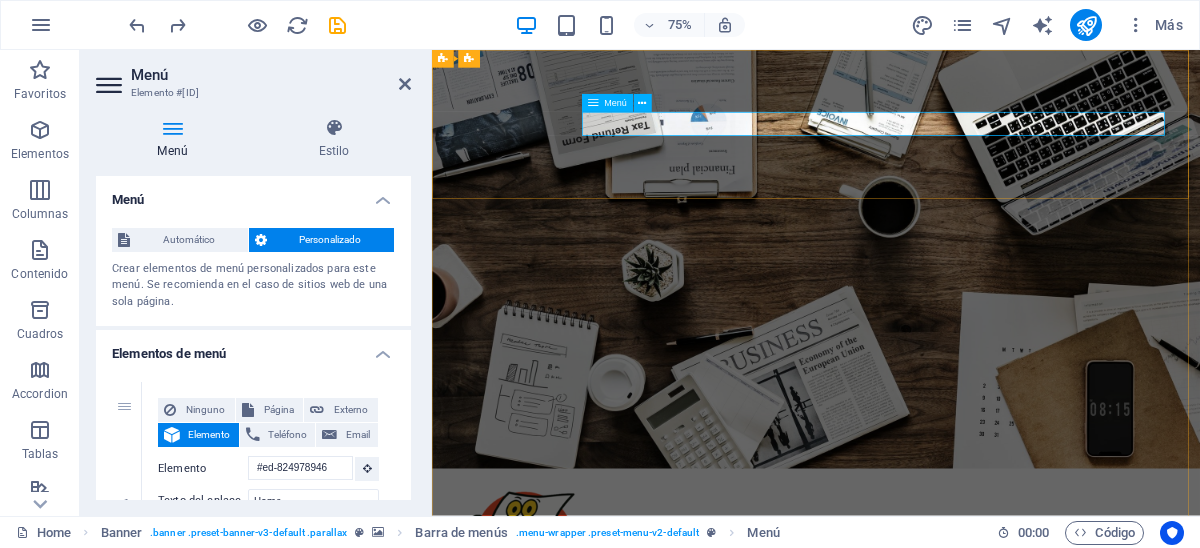 click on "Home About us Services Projects Team Contact" at bounding box center (944, 807) 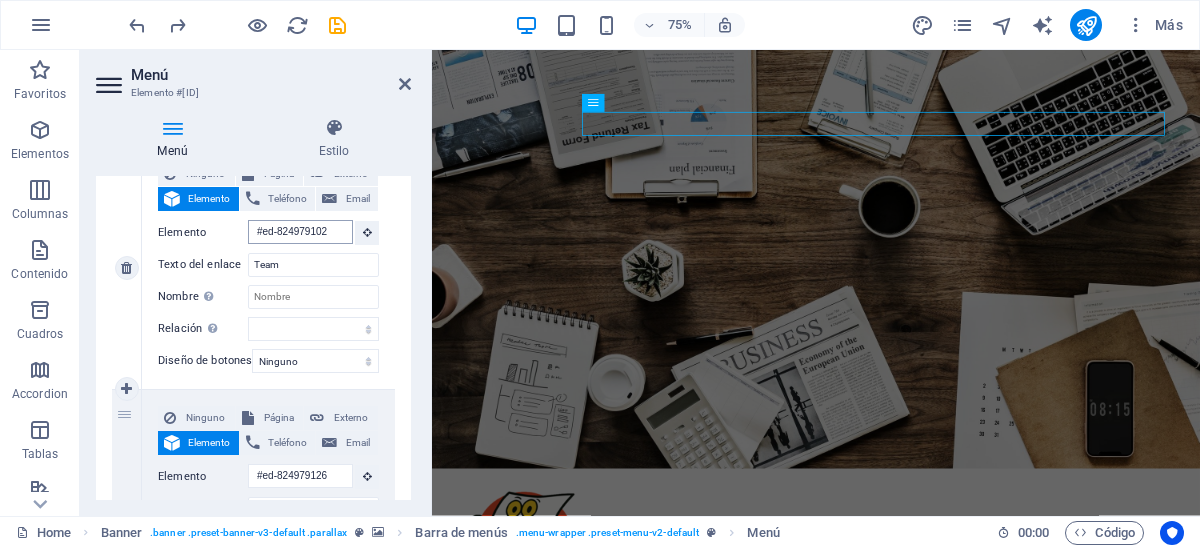 scroll, scrollTop: 1112, scrollLeft: 0, axis: vertical 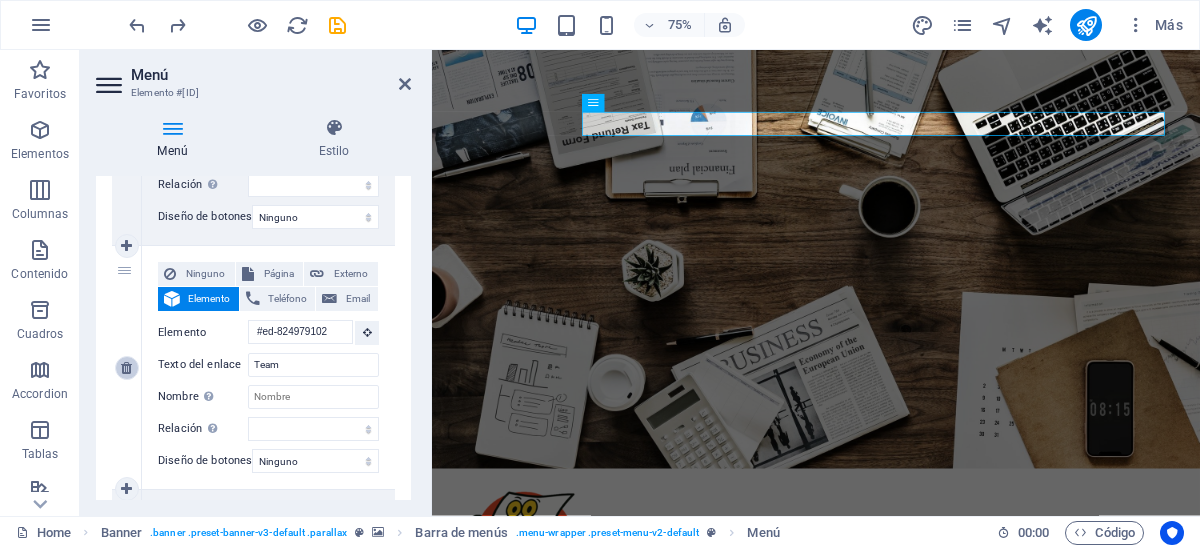 click at bounding box center (126, 368) 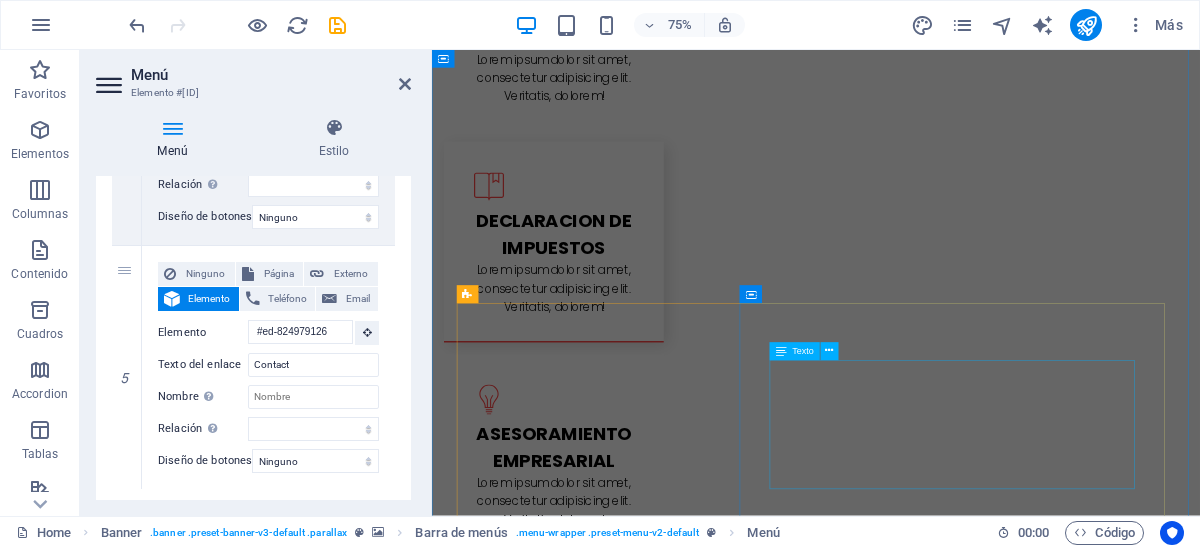 scroll, scrollTop: 2700, scrollLeft: 0, axis: vertical 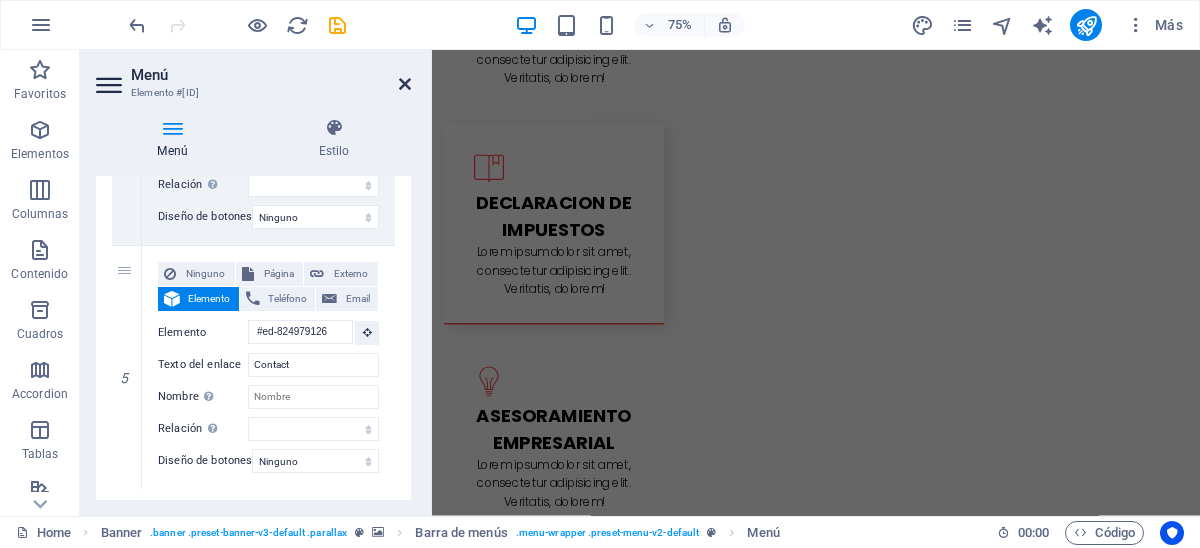 click at bounding box center [405, 84] 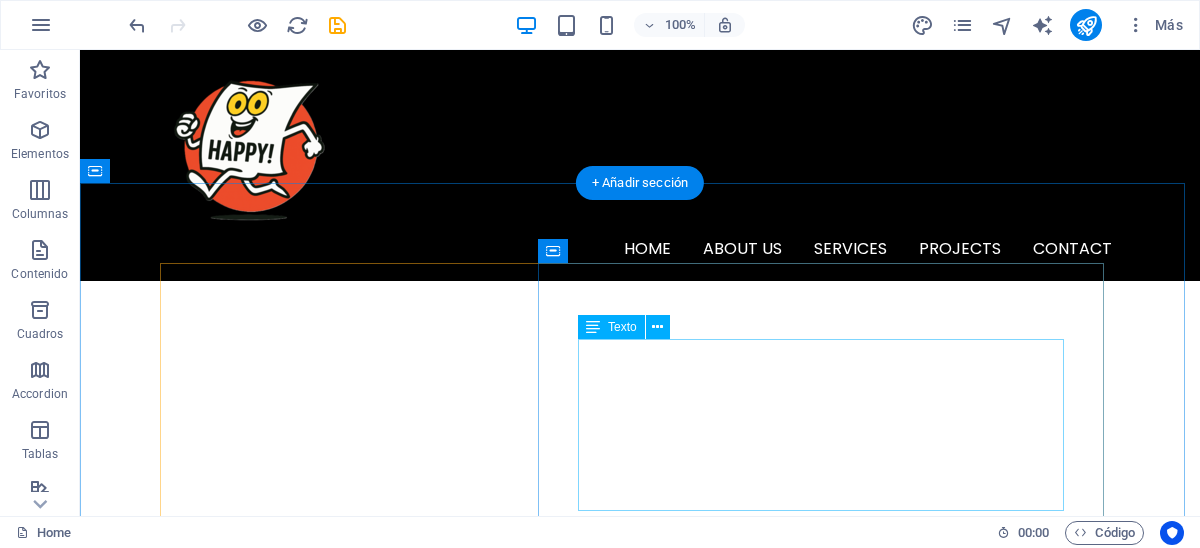 scroll, scrollTop: 1899, scrollLeft: 0, axis: vertical 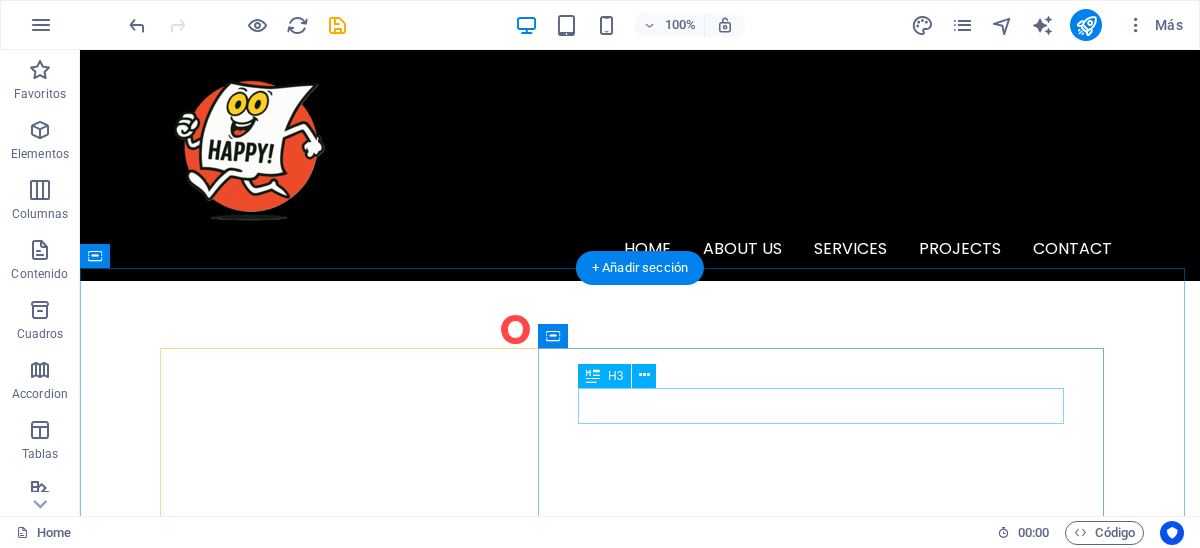 click on "L atest Project" at bounding box center [640, 2525] 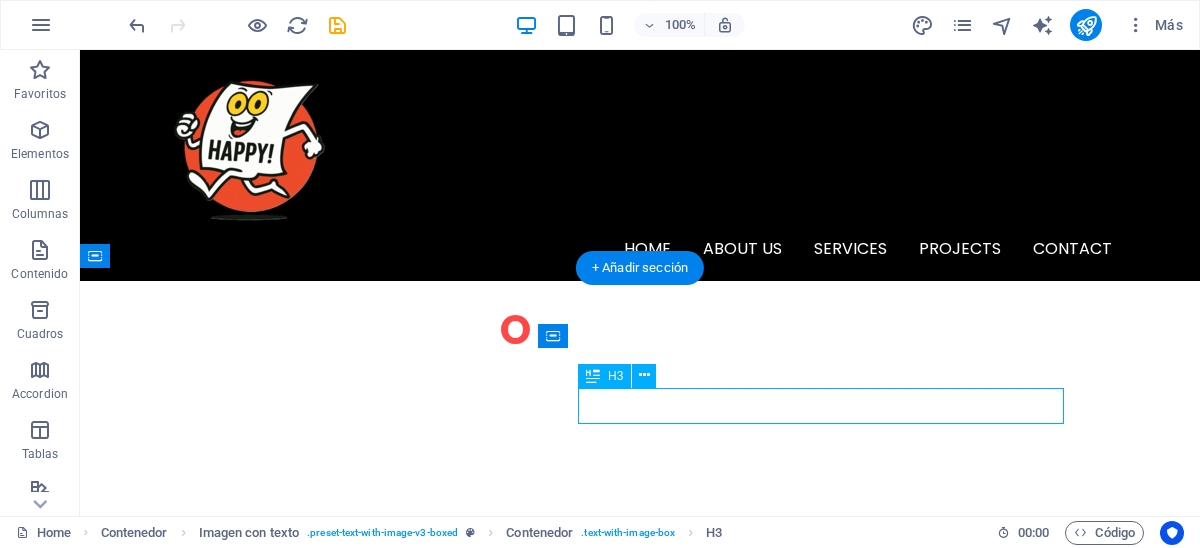 click on "L atest Project" at bounding box center [640, 2525] 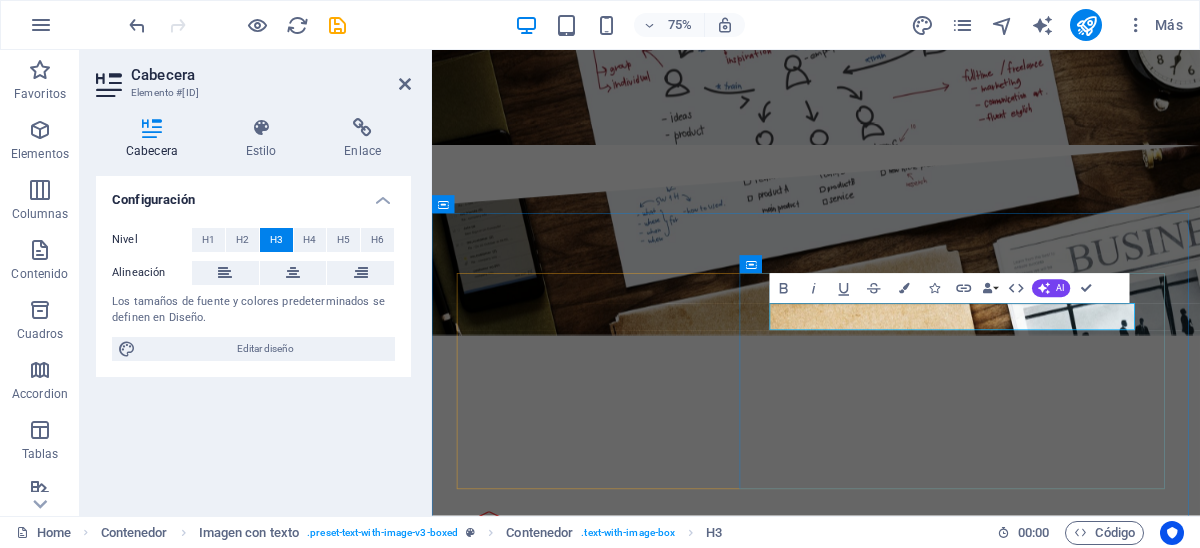click on "L atest Project" at bounding box center [944, 2557] 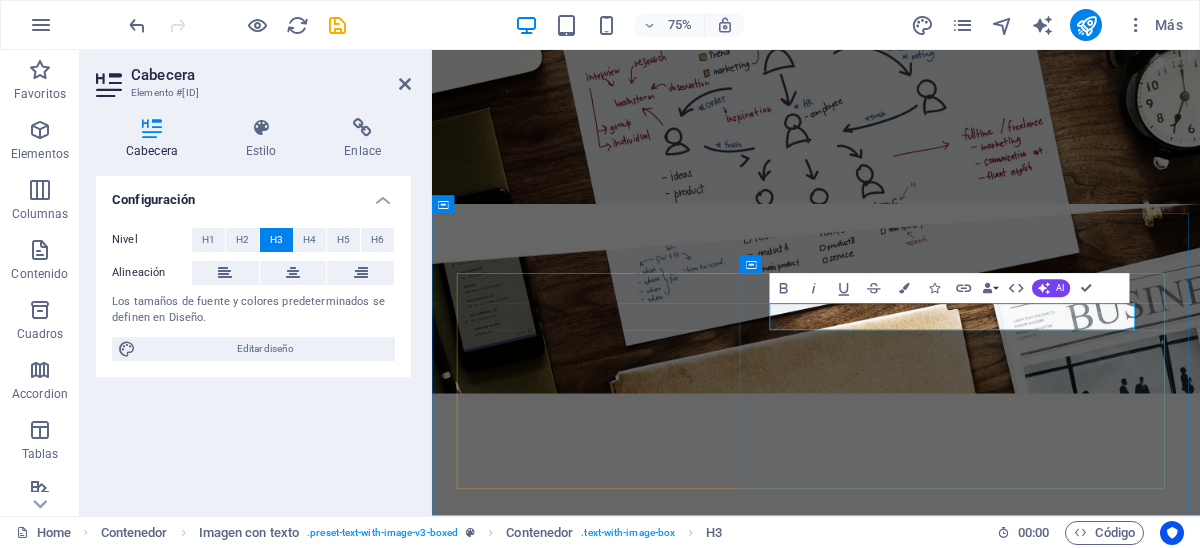 type 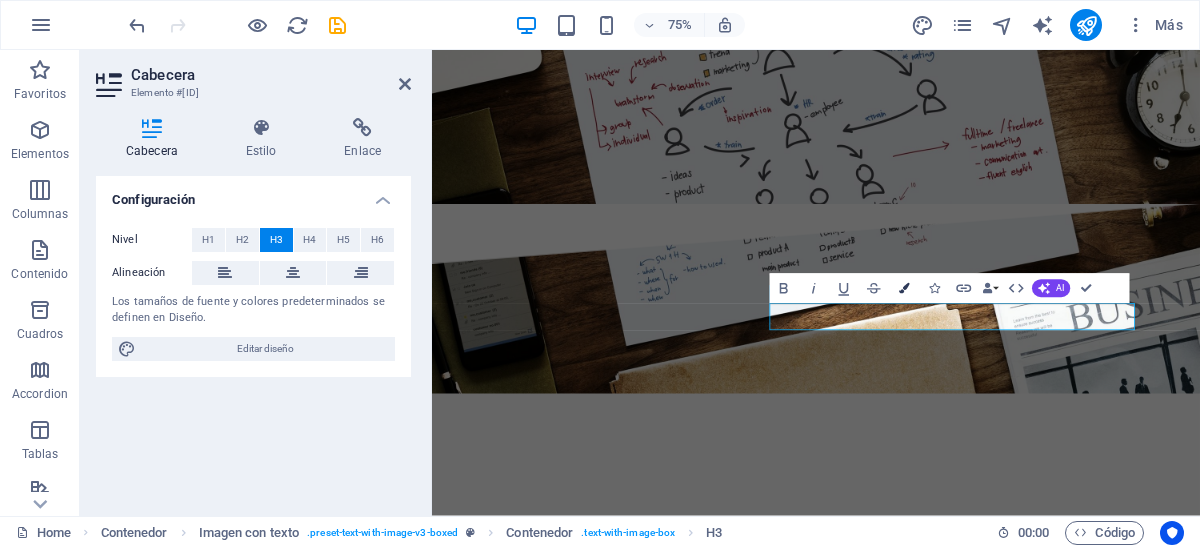 click at bounding box center (904, 288) 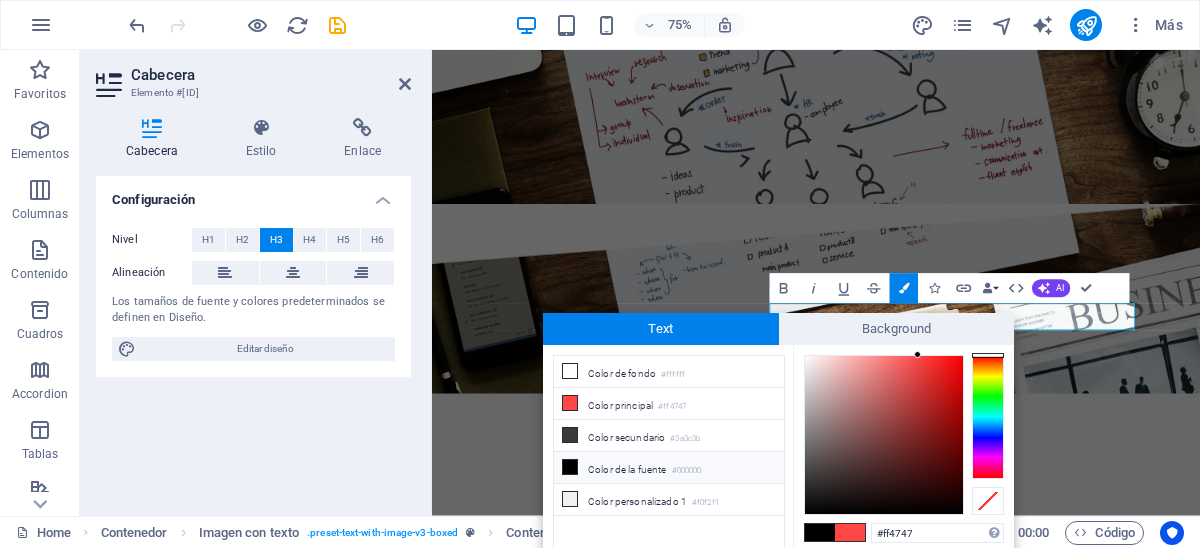 click at bounding box center (570, 467) 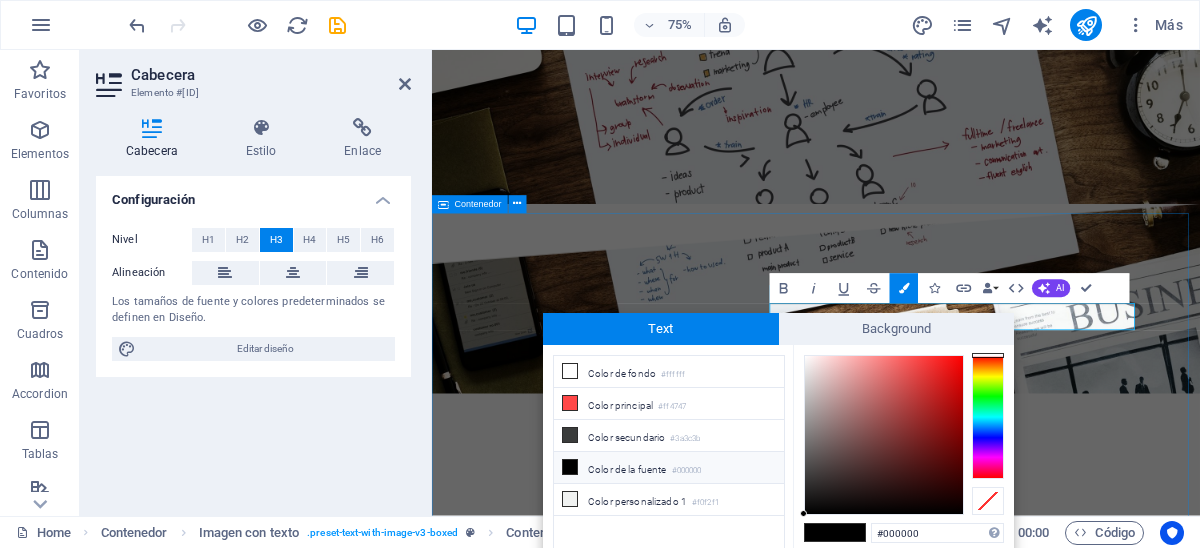 click on "p Elemento #[ID] Elemento #[ID] Elemento #[ID]" at bounding box center [944, 3246] 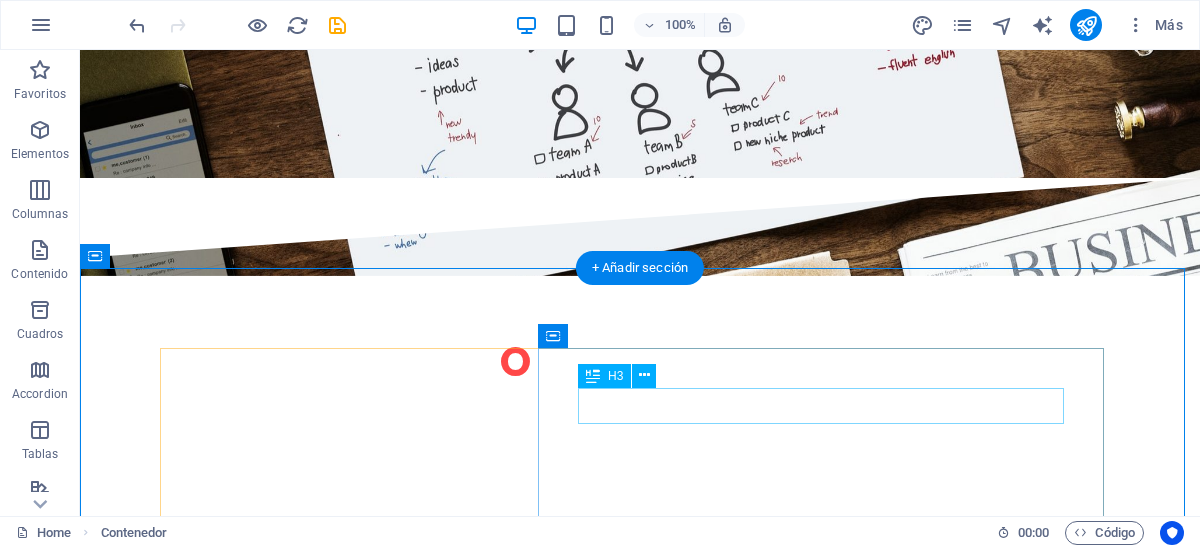 click on "p" at bounding box center [640, 2557] 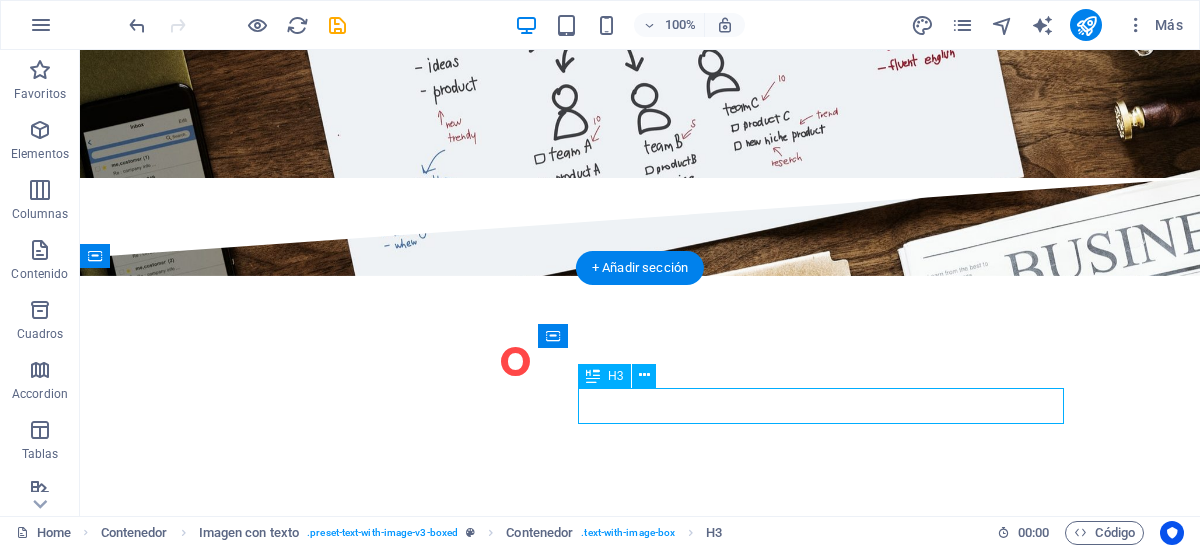 click on "p" at bounding box center [640, 2557] 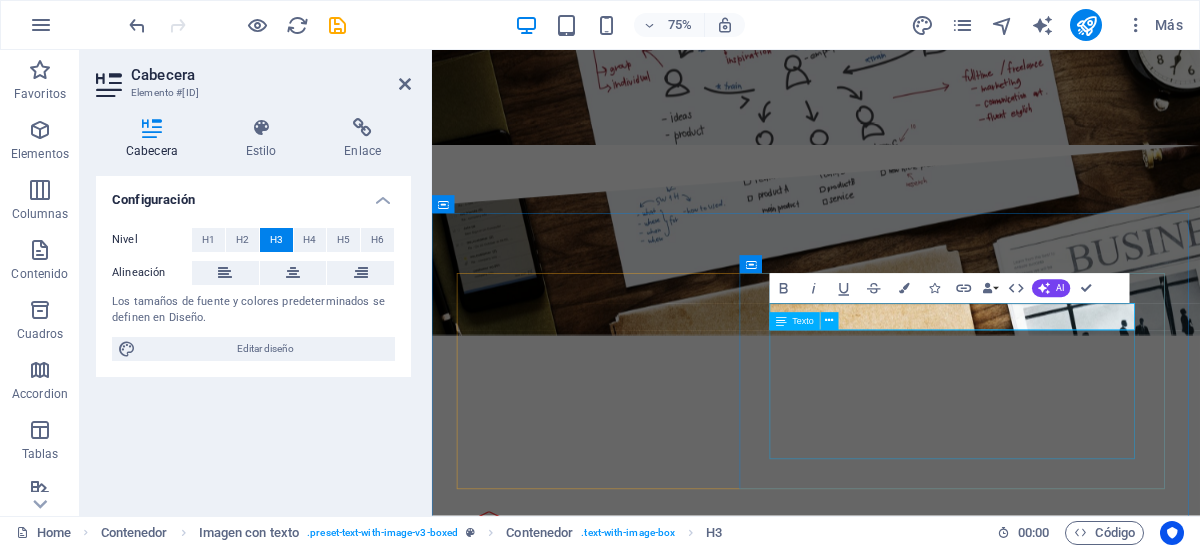 click on "Texto" at bounding box center [803, 321] 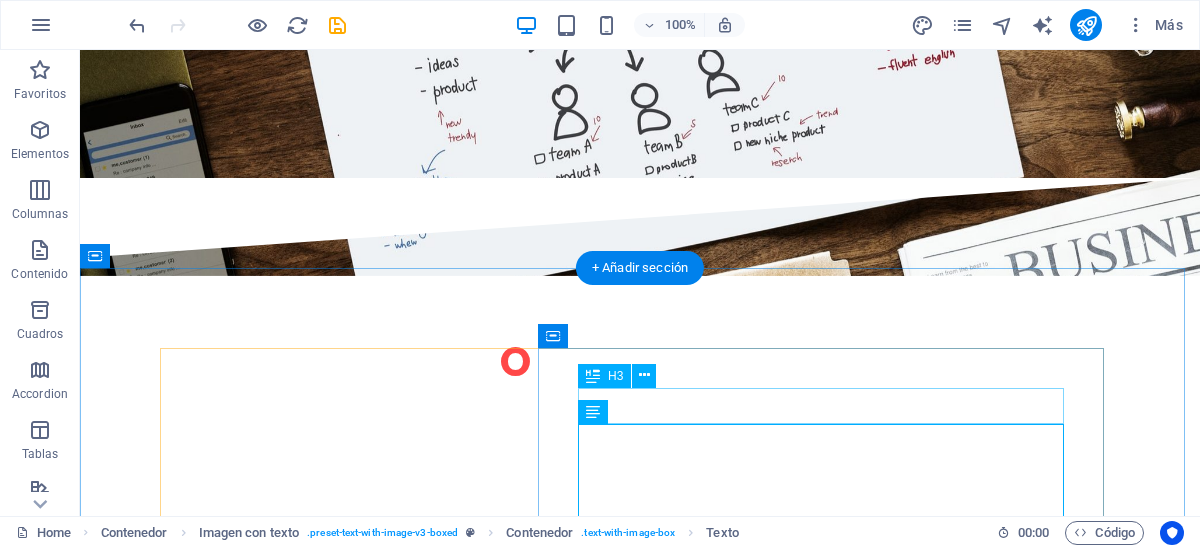 click on "p" at bounding box center (640, 2557) 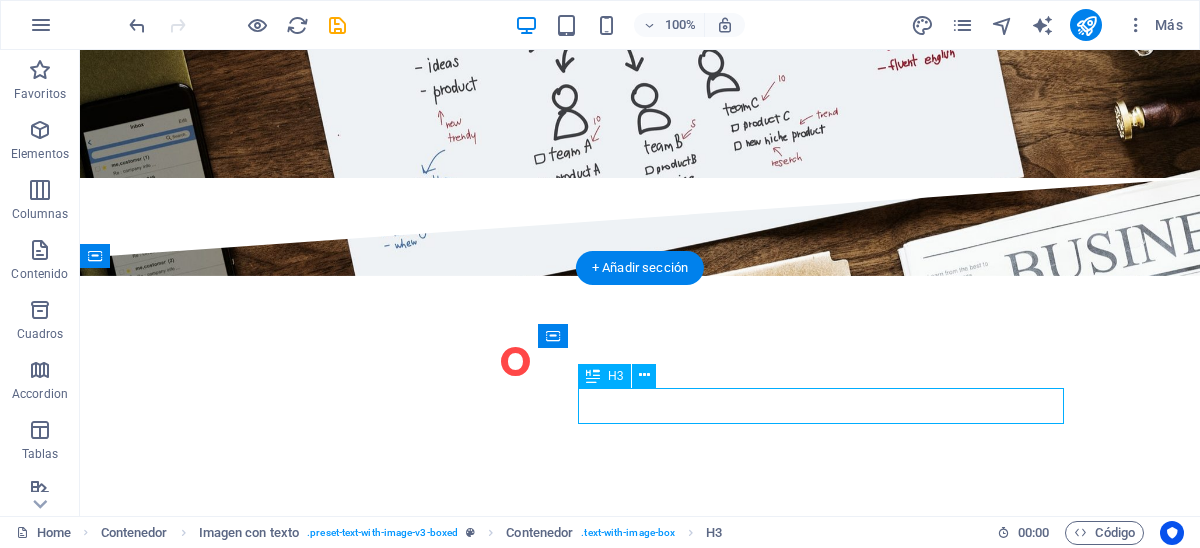 click on "p" at bounding box center [640, 2557] 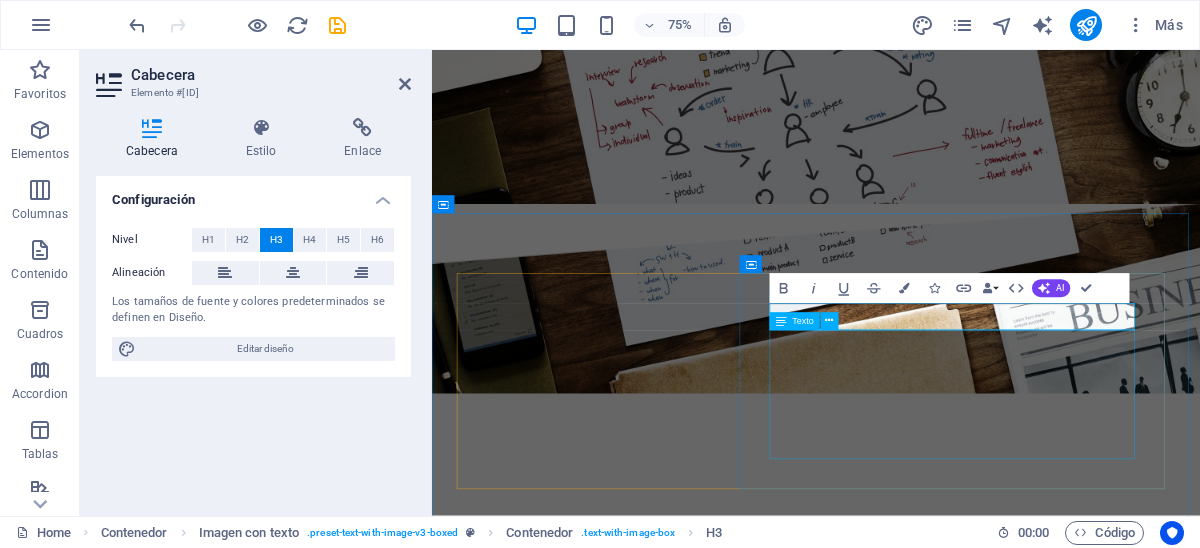 type 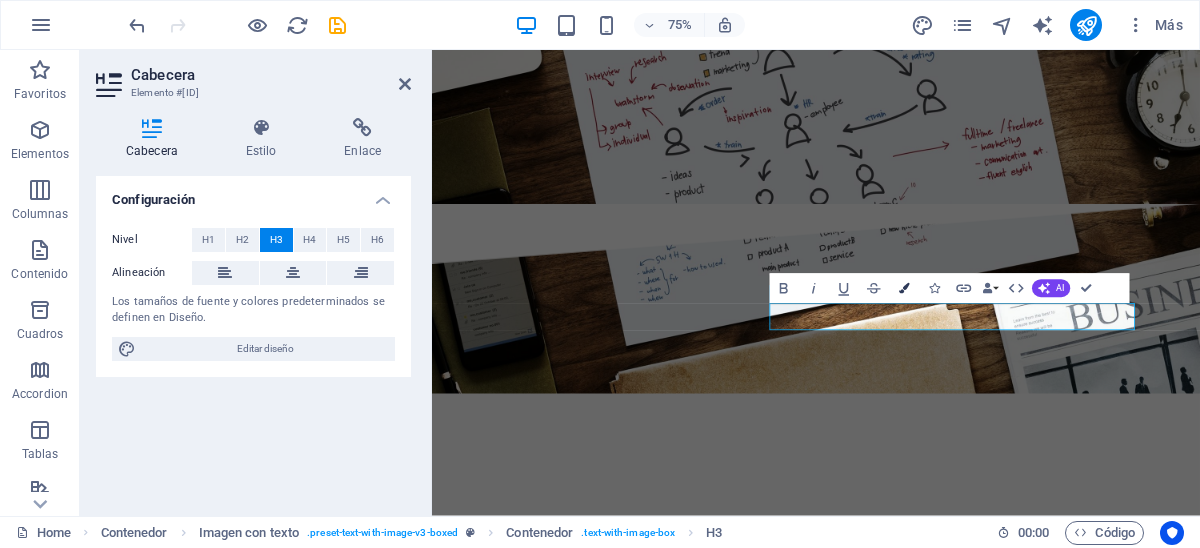 click at bounding box center (904, 288) 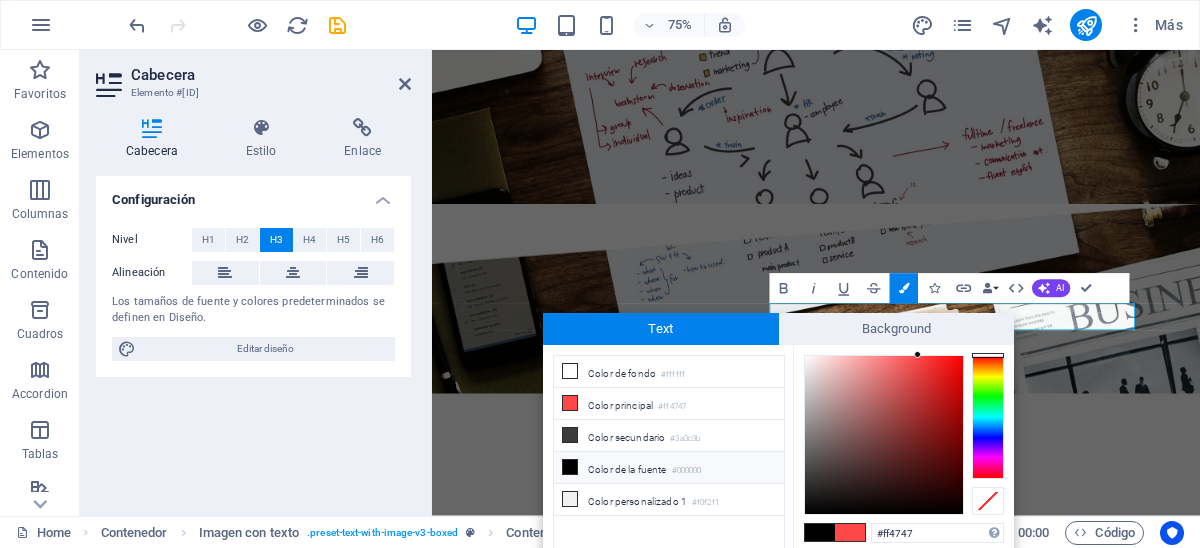 click at bounding box center (570, 467) 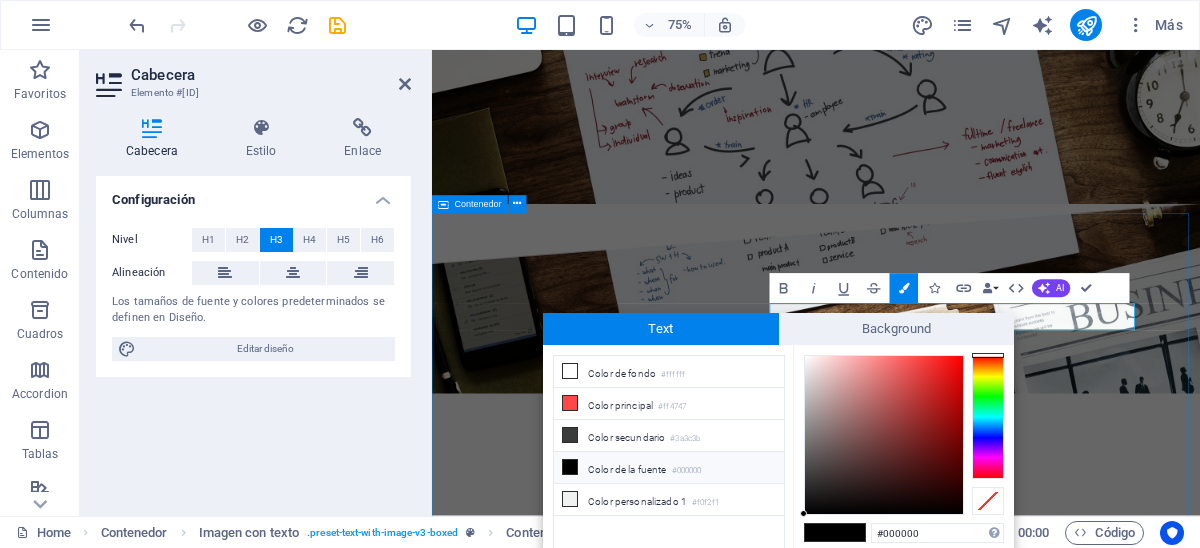 click on "servicios prepagados por un mes Lorem ipsum dolor sit amet, consectetuer adipiscing elit. Aenean commodo ligula eget dolor. Lorem ipsum dolor sit amet, consectetuer adipiscing elit leget dolor. Lorem ipsum dolor sit amet, consectetuer adipiscing elit. Aenean commodo ligula eget dolor. Lorem ipsum dolor sit amet, consectetuer adipiscing elit dolor consectetuer adipiscing elit leget dolor. Lorem elit saget ipsum dolor sit amet, consectetuer. L atest Project Lorem ipsum dolor sit amet, consectetuer adipiscing elit. Aenean commodo ligula eget dolor. Lorem ipsum dolor sit amet, consectetuer adipiscing elit leget dolor. Lorem ipsum dolor sit amet, consectetuer adipiscing elit. Aenean commodo ligula eget dolor. Lorem ipsum dolor sit amet, consectetuer adipiscing elit dolor consectetuer adipiscing elit leget dolor. Lorem elit saget ipsum dolor sit amet, consectetuer. L atest Project L atest Project" at bounding box center [944, 3246] 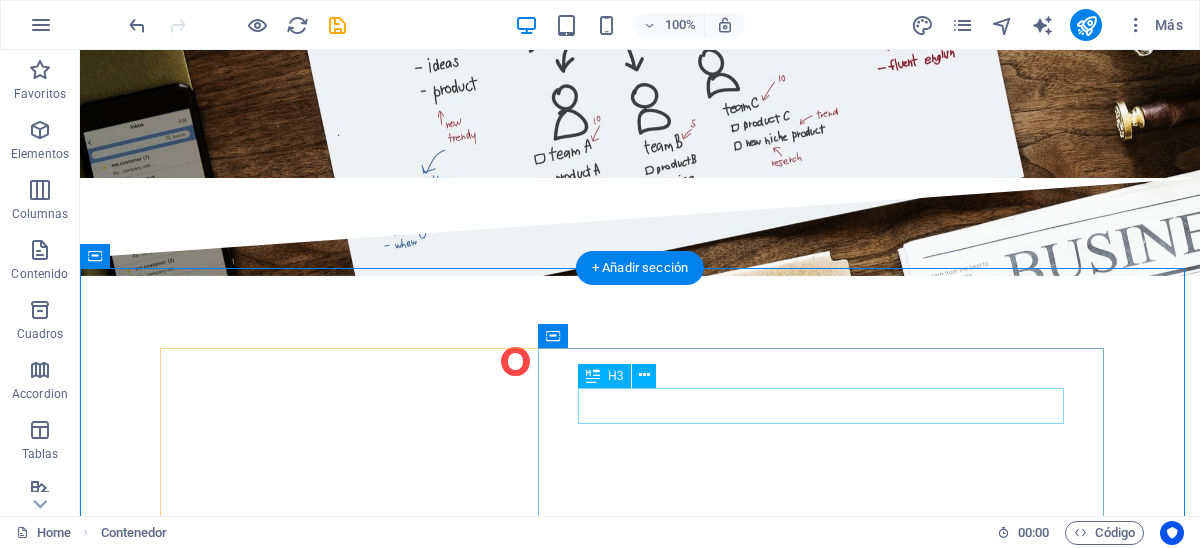 click on "servicios prepagados por un mes" at bounding box center (640, 2557) 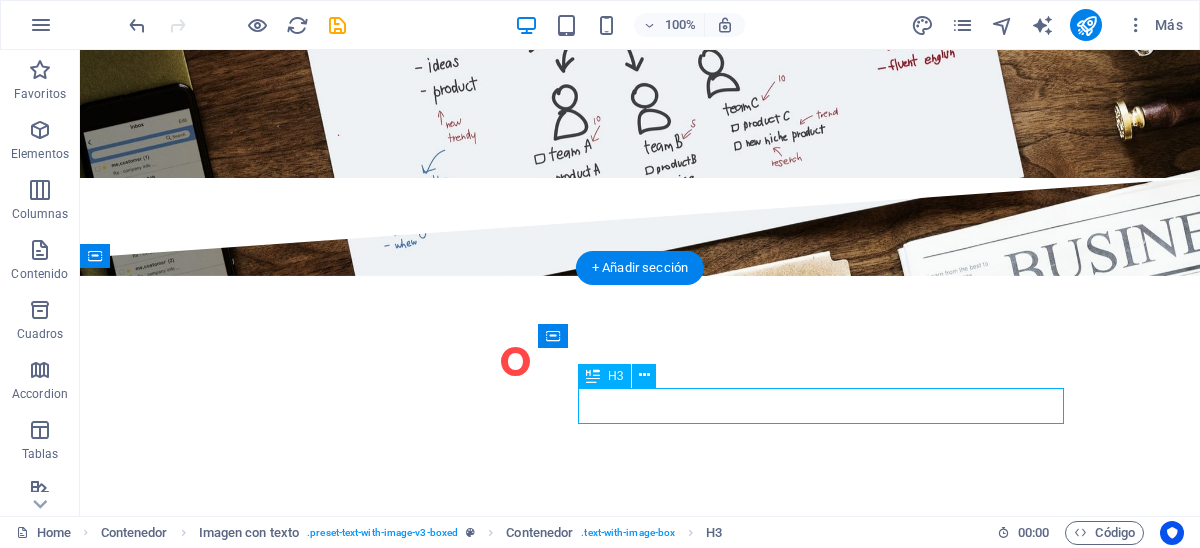 click on "servicios prepagados por un mes" at bounding box center (640, 2557) 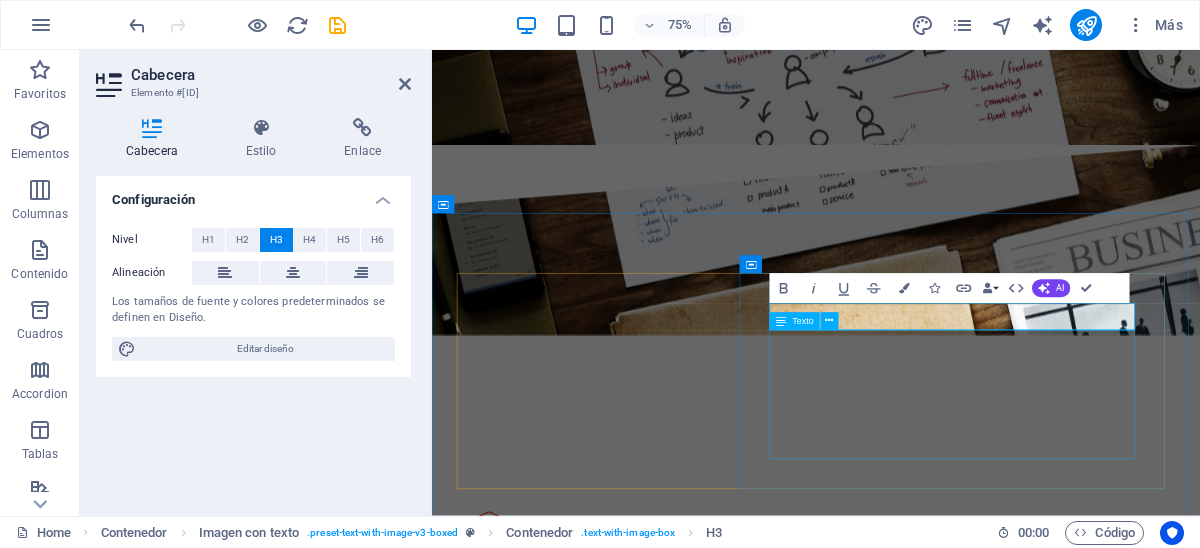 click on "Texto" at bounding box center (809, 321) 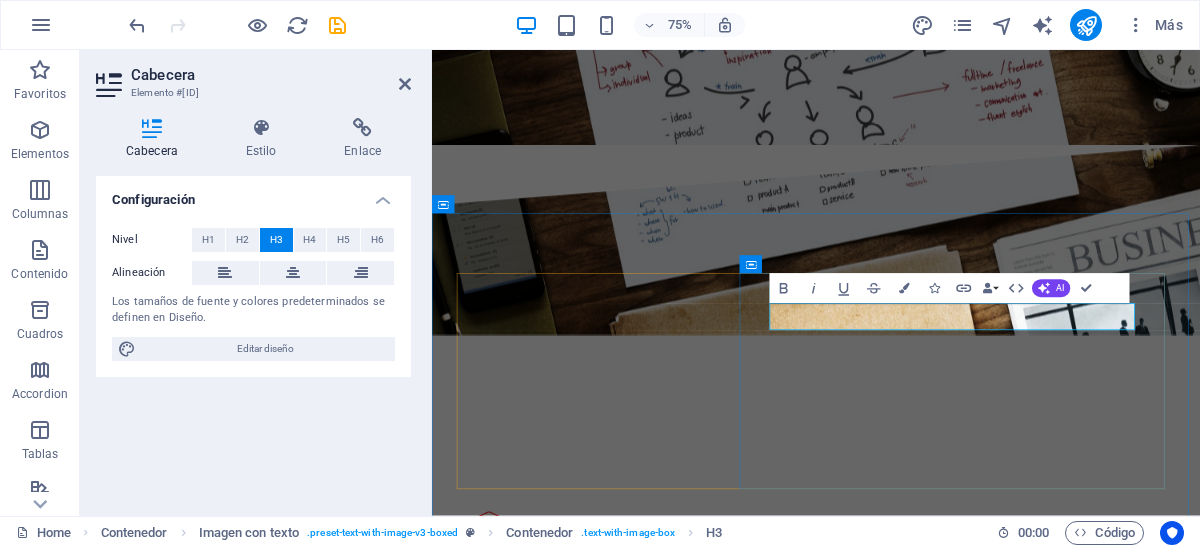 click on "servicios prepagados por un mes" at bounding box center [734, 2556] 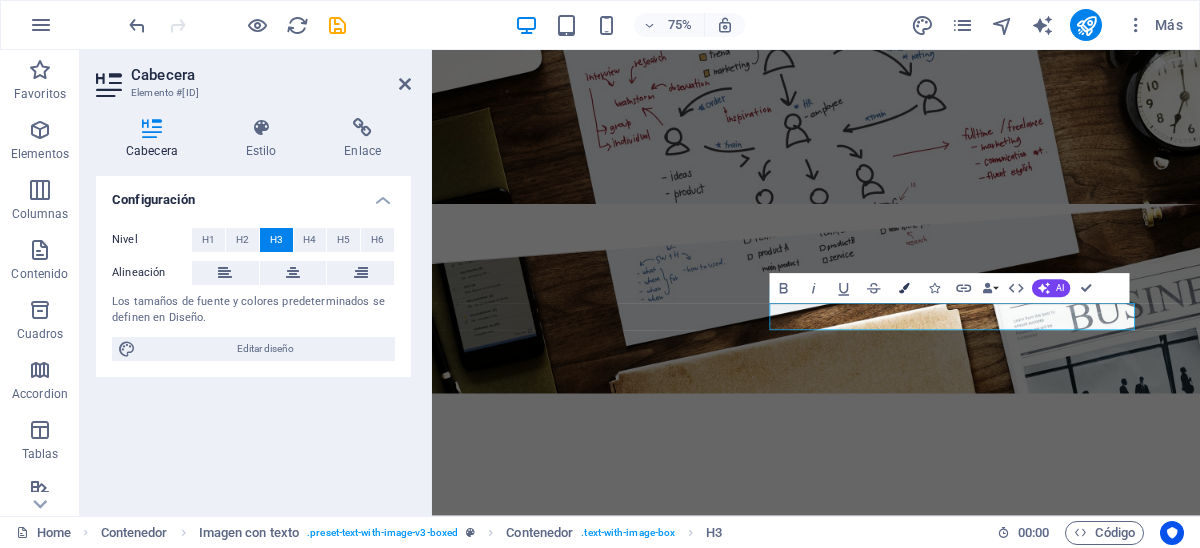 click at bounding box center (904, 288) 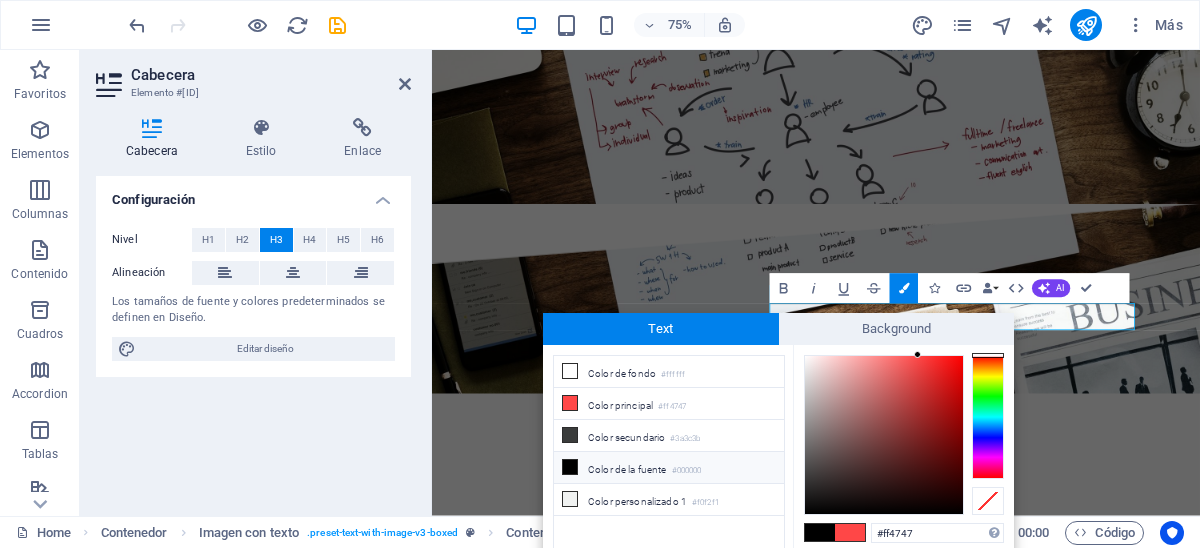 click at bounding box center [570, 467] 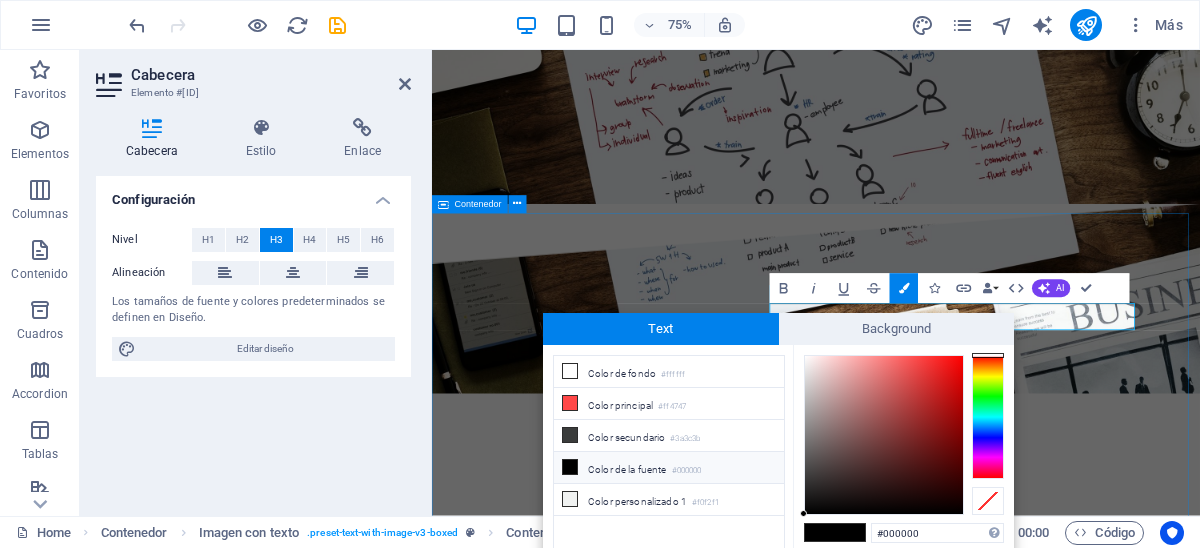 drag, startPoint x: 1239, startPoint y: 370, endPoint x: 1237, endPoint y: 325, distance: 45.044422 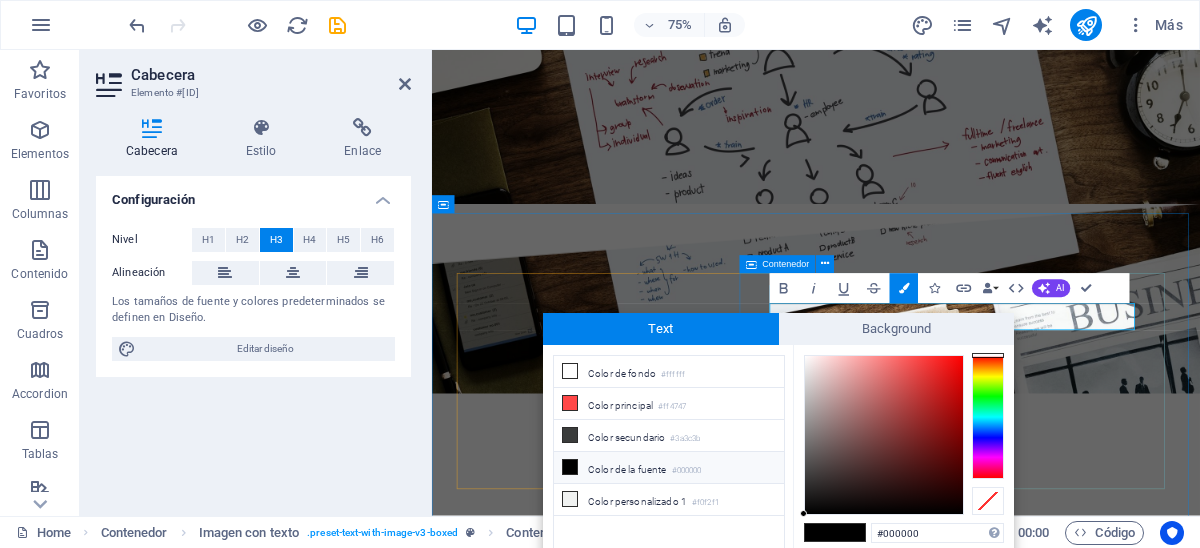 click on "servicios prepagados por un mes Lorem ipsum dolor sit amet, consectetuer adipiscing elit. Aenean commodo ligula eget dolor. Lorem ipsum dolor sit amet, consectetuer adipiscing elit leget dolor. Lorem ipsum dolor sit amet, consectetuer adipiscing elit. Aenean commodo ligula eget dolor. Lorem ipsum dolor sit amet, consectetuer adipiscing elit dolor consectetuer adipiscing elit leget dolor. Lorem elit saget ipsum dolor sit amet, consectetuer." at bounding box center (944, 2684) 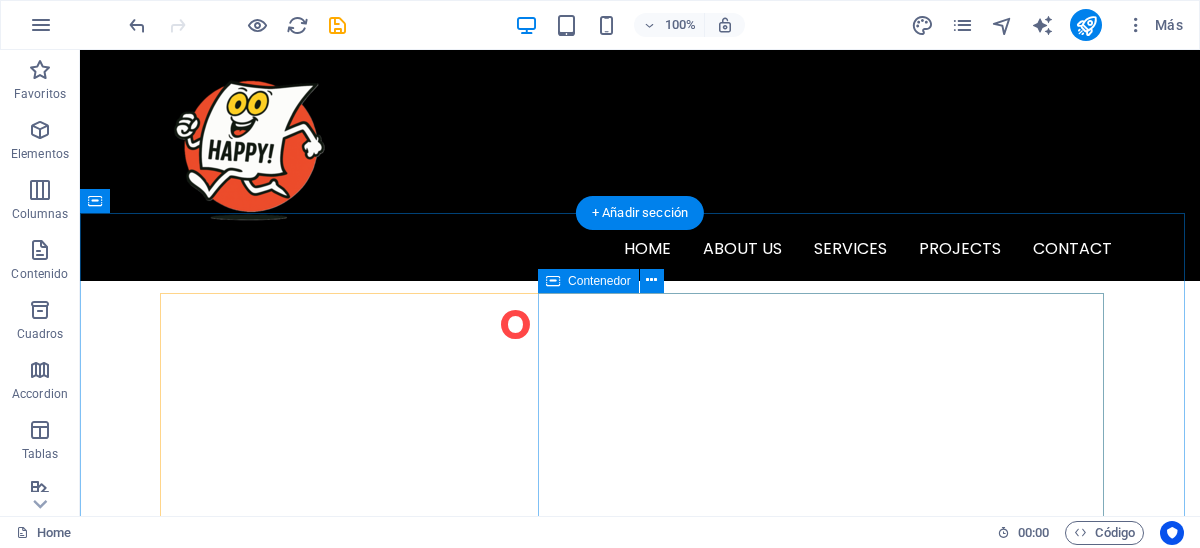 scroll, scrollTop: 1899, scrollLeft: 0, axis: vertical 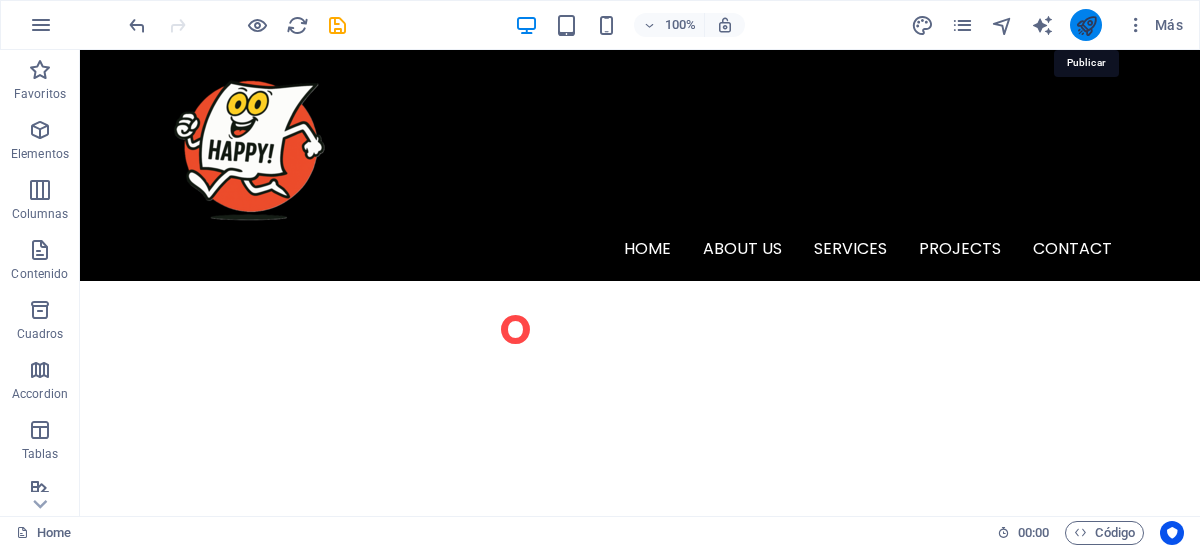 click at bounding box center [1086, 25] 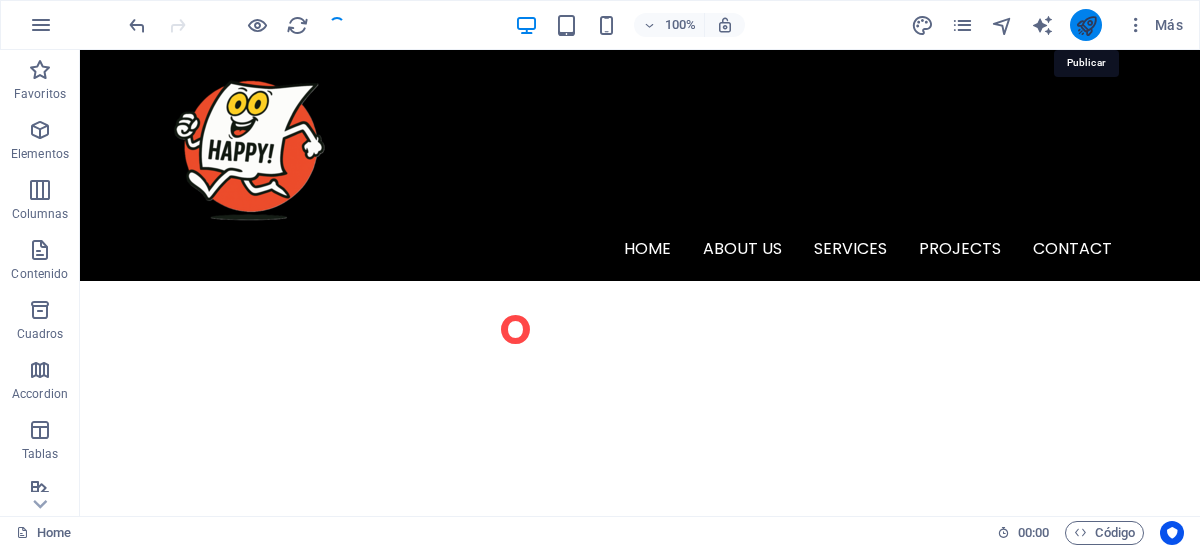 click at bounding box center (1086, 25) 